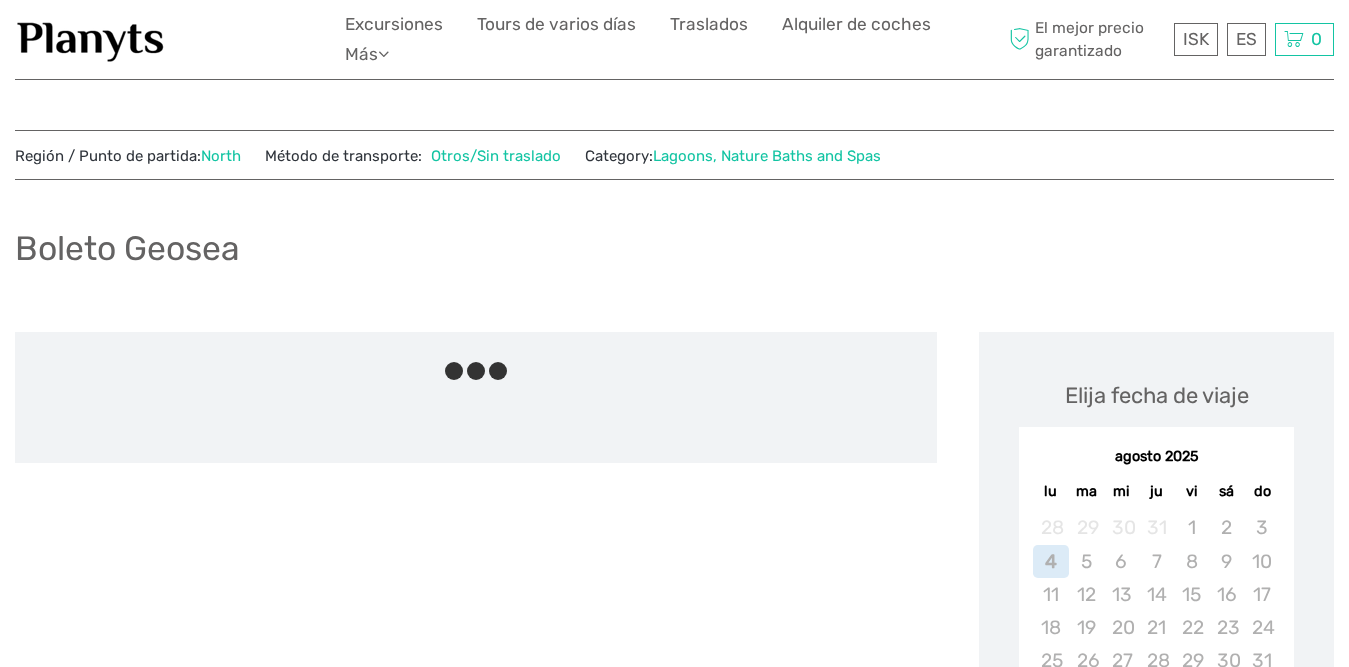 scroll, scrollTop: 0, scrollLeft: 0, axis: both 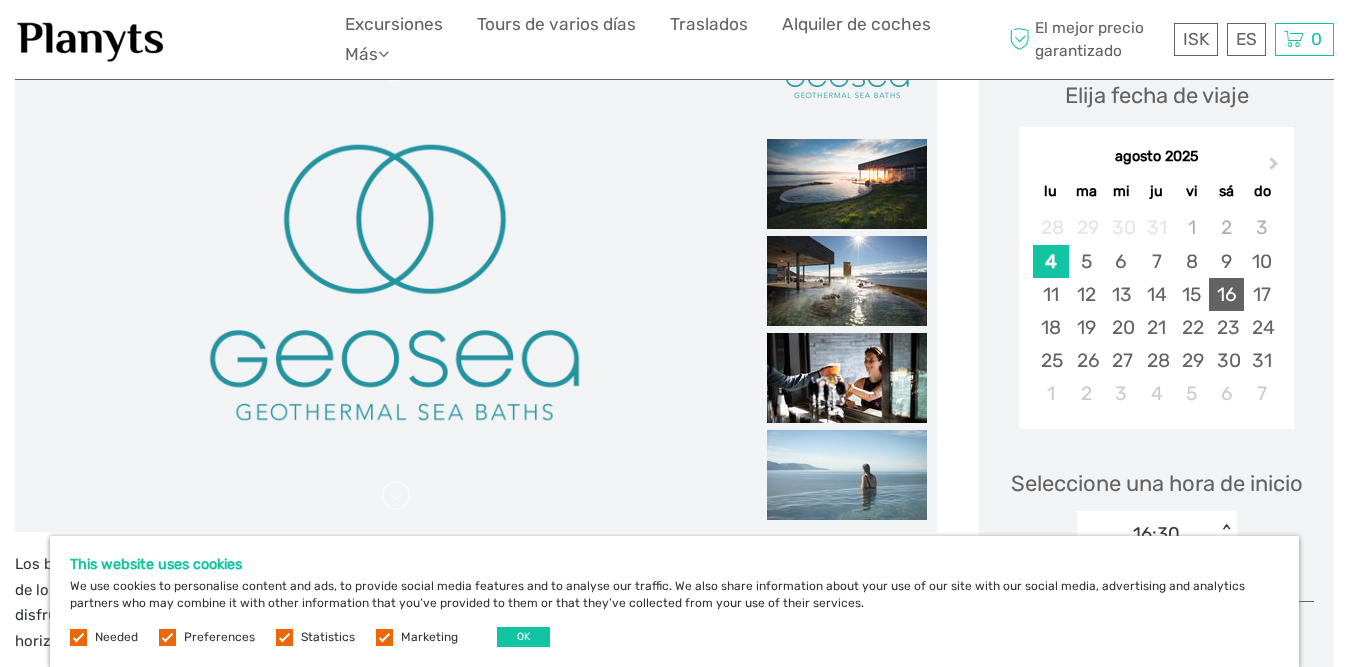 click on "16" at bounding box center (1226, 294) 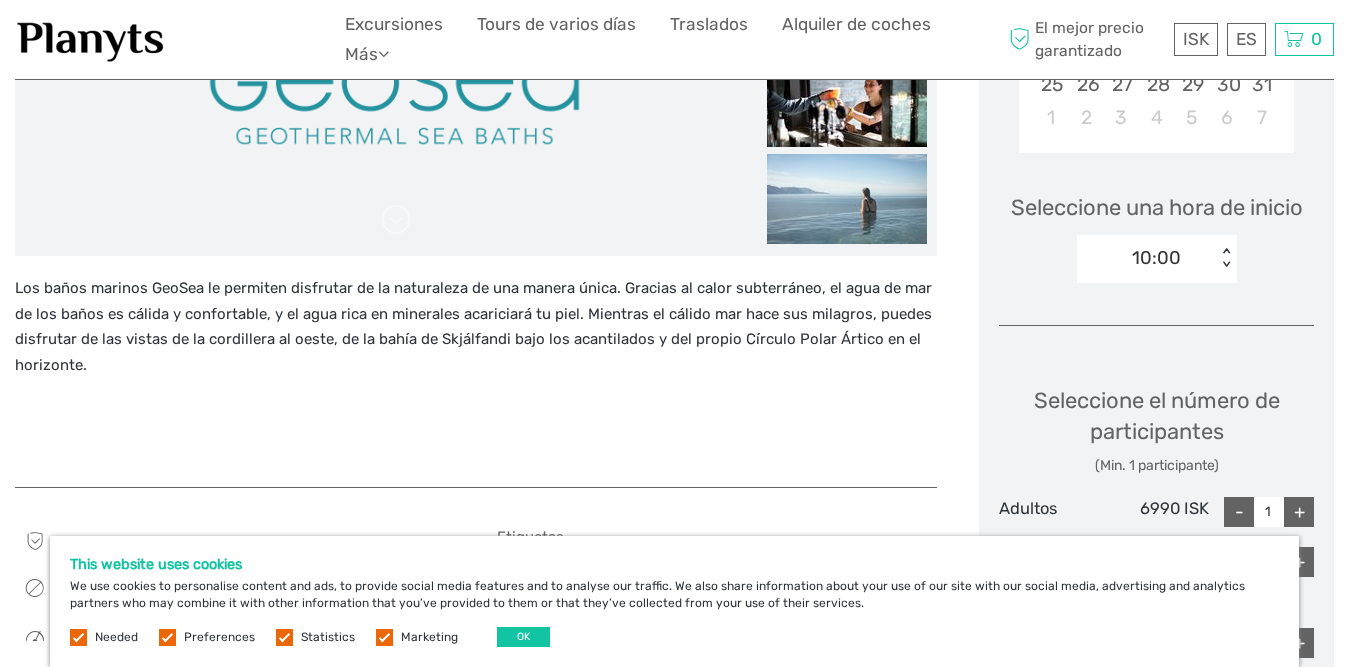 scroll, scrollTop: 600, scrollLeft: 0, axis: vertical 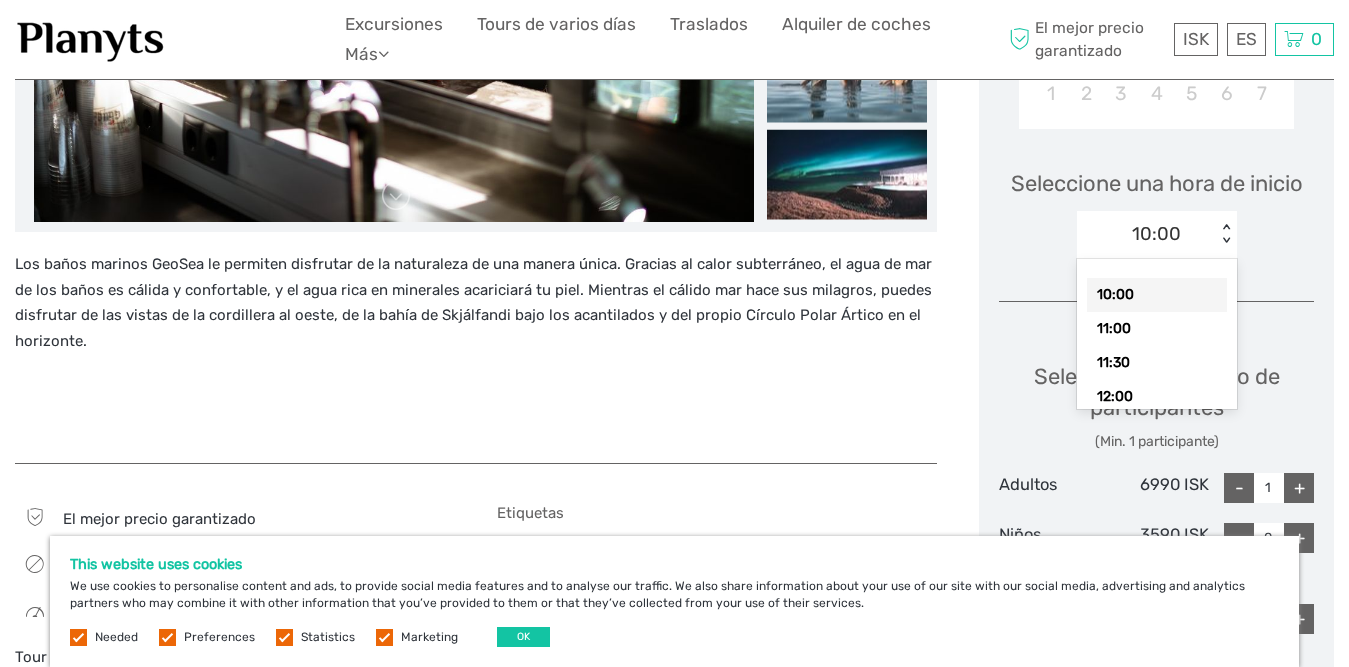 click on "10:00" at bounding box center [1156, 234] 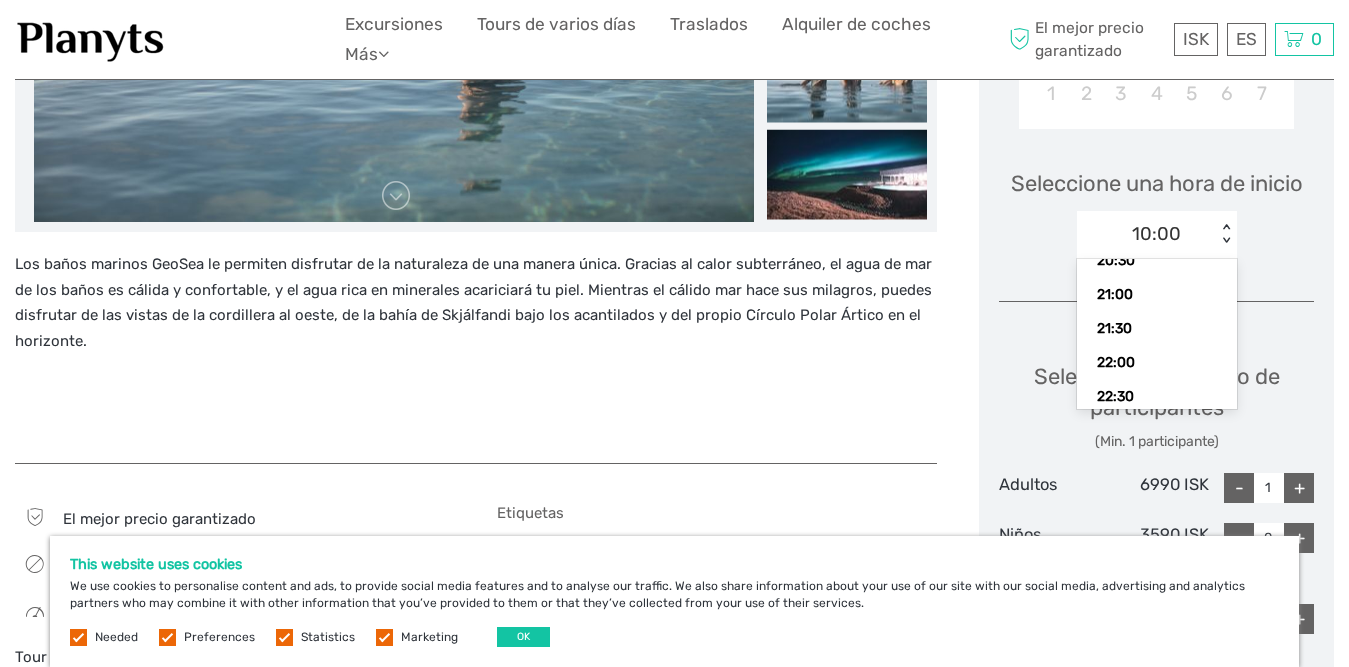 scroll, scrollTop: 613, scrollLeft: 0, axis: vertical 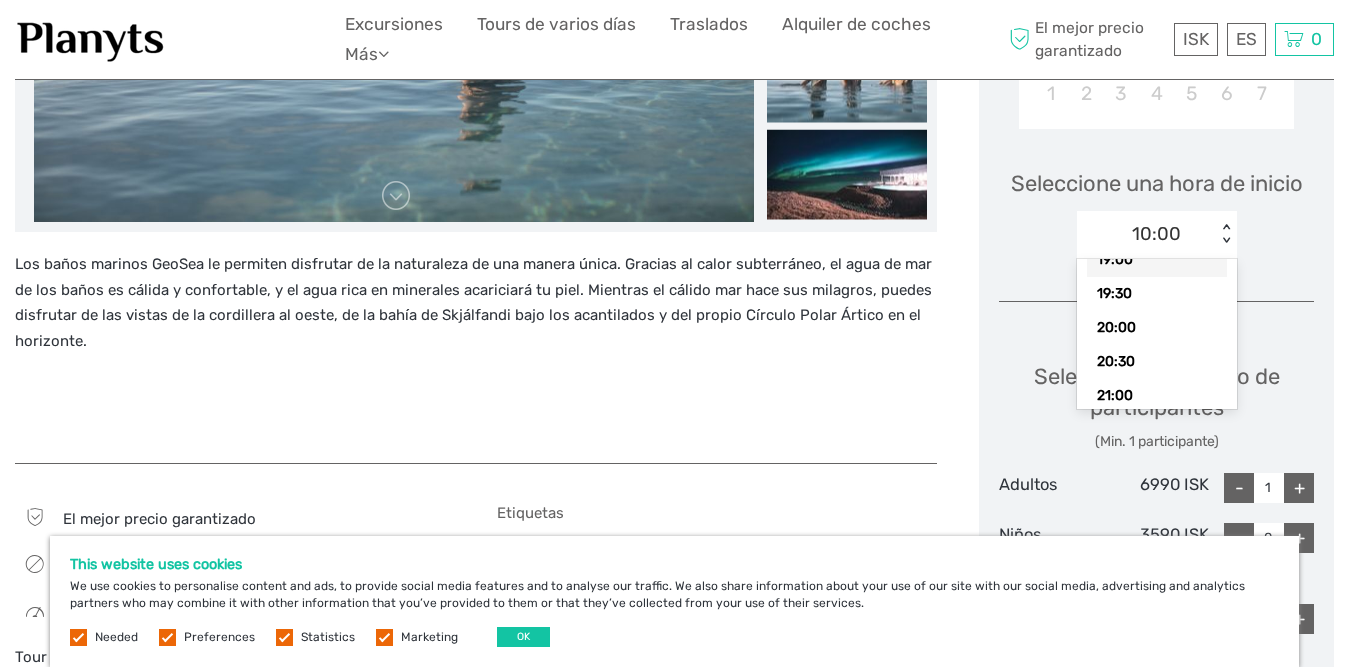 click on "19:00" at bounding box center [1157, 260] 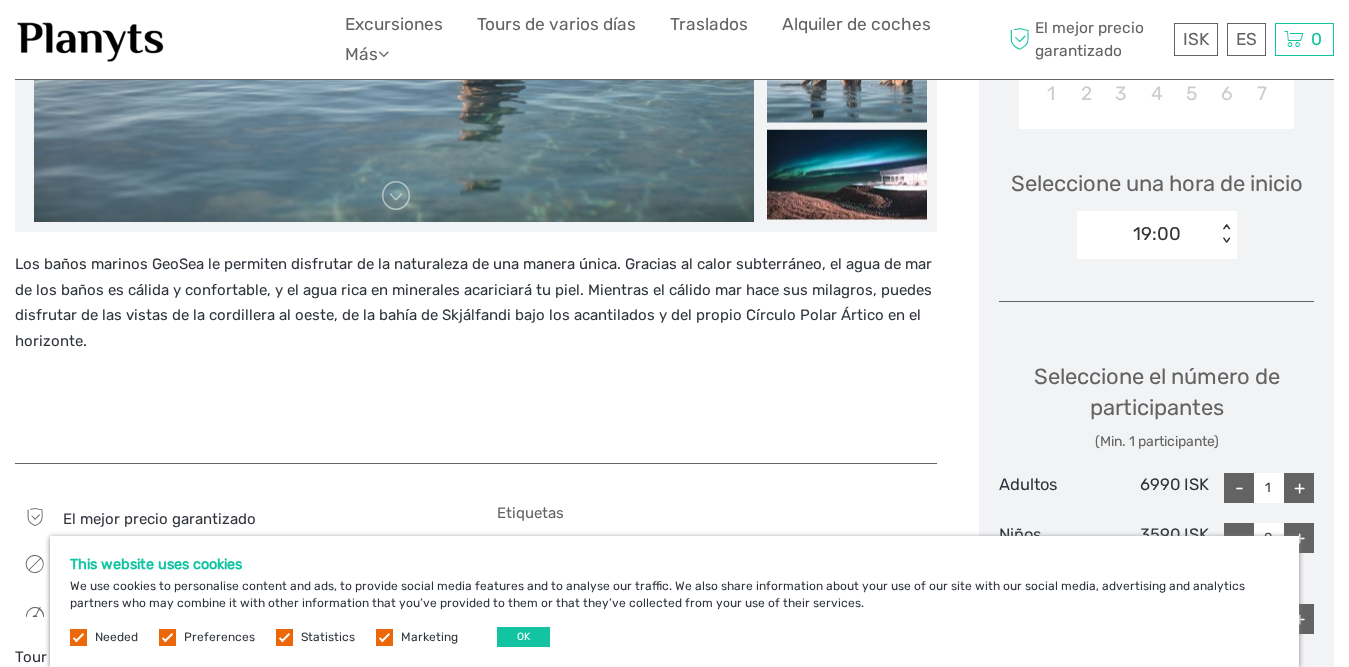 click on "+" at bounding box center (1299, 488) 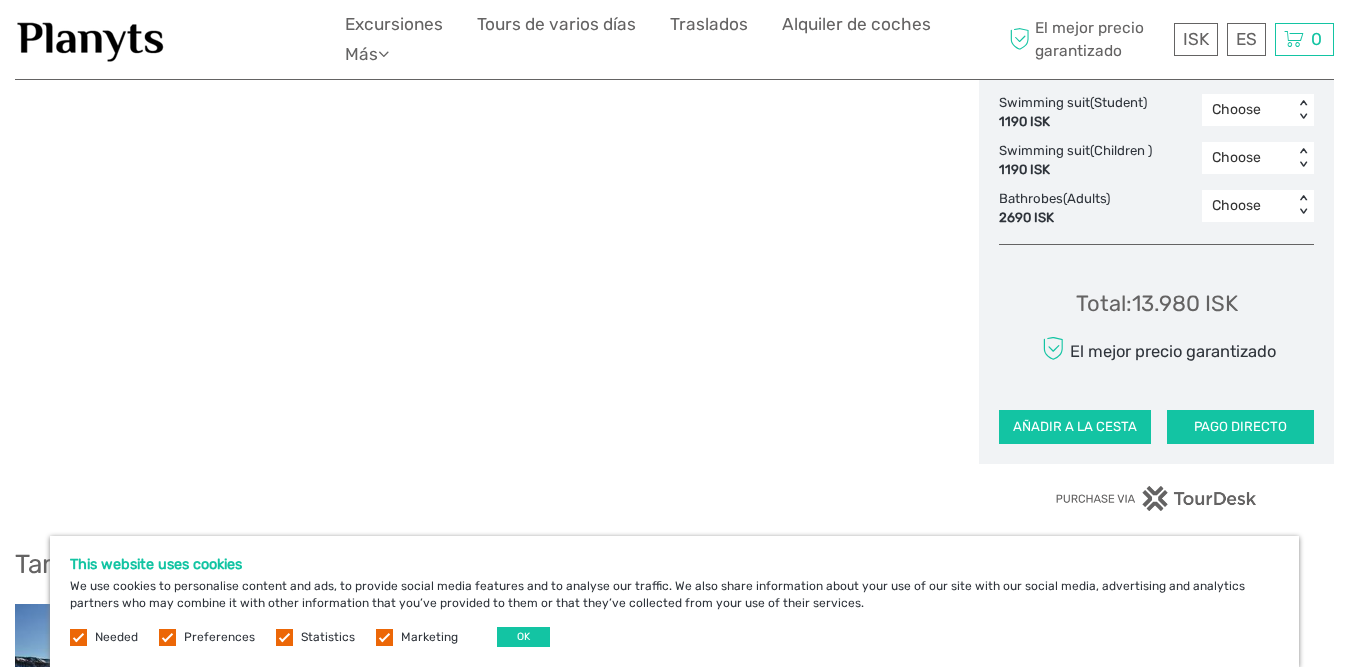 scroll, scrollTop: 1800, scrollLeft: 0, axis: vertical 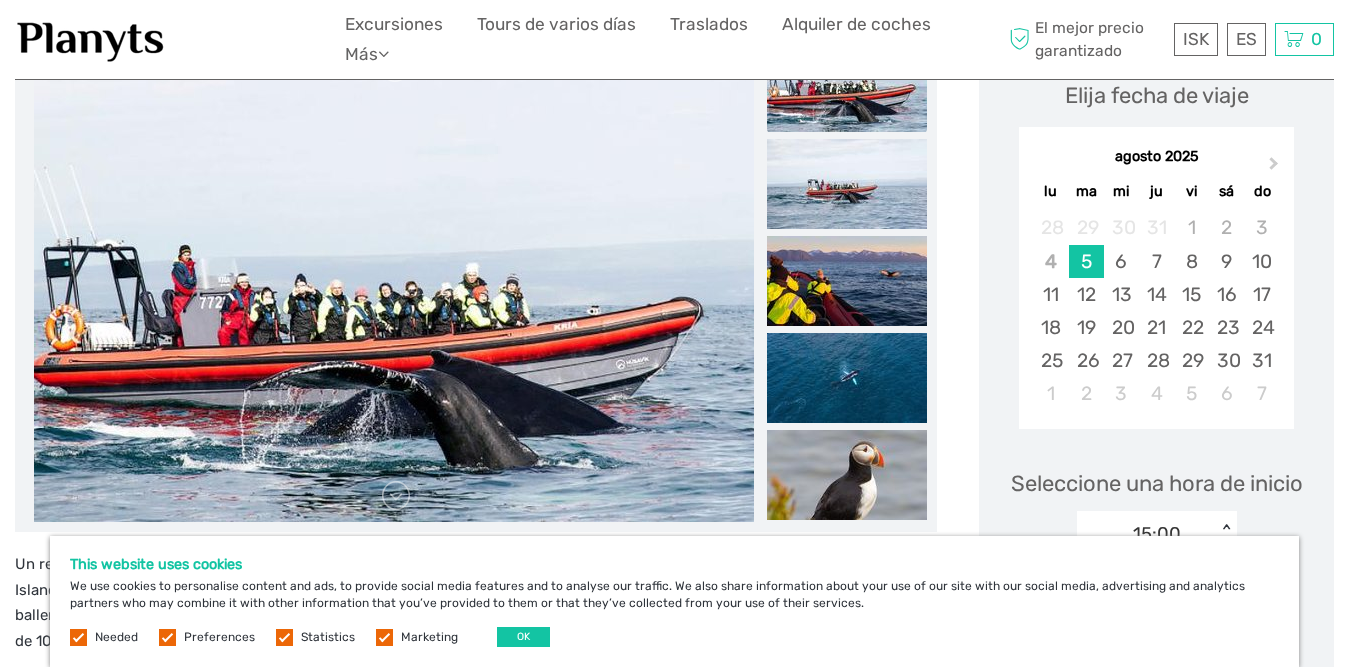 click at bounding box center [394, 282] 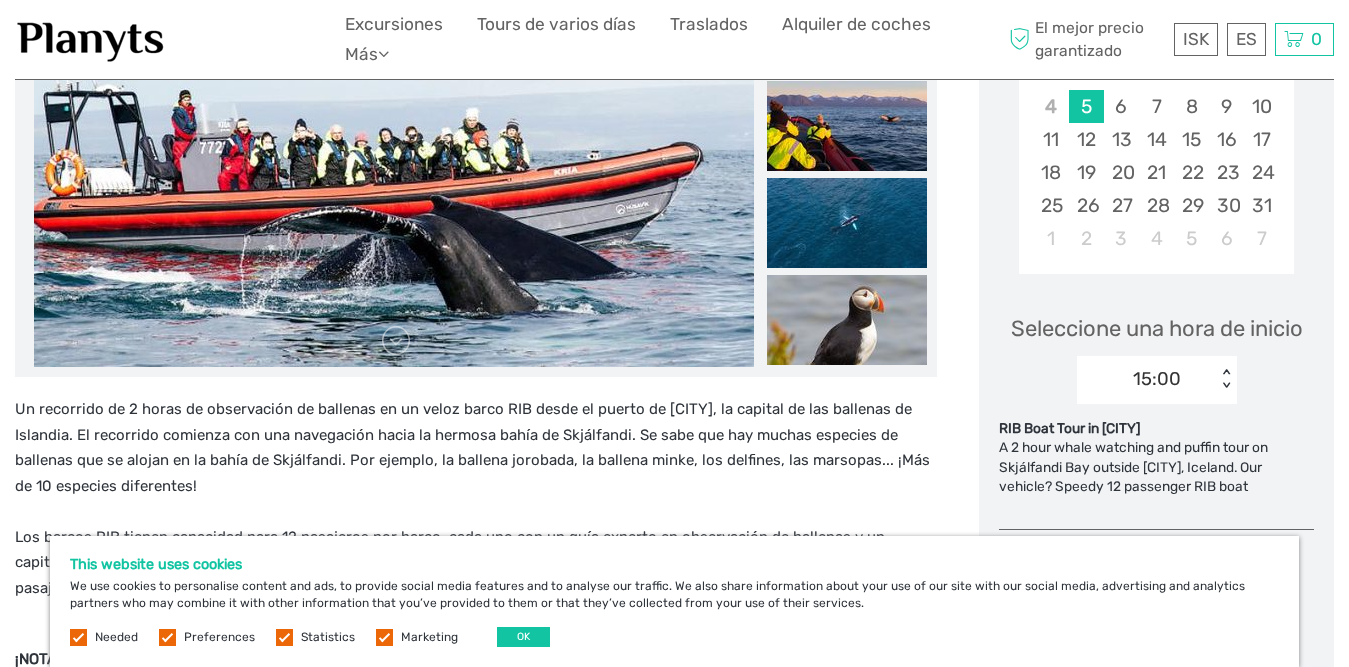 scroll, scrollTop: 500, scrollLeft: 0, axis: vertical 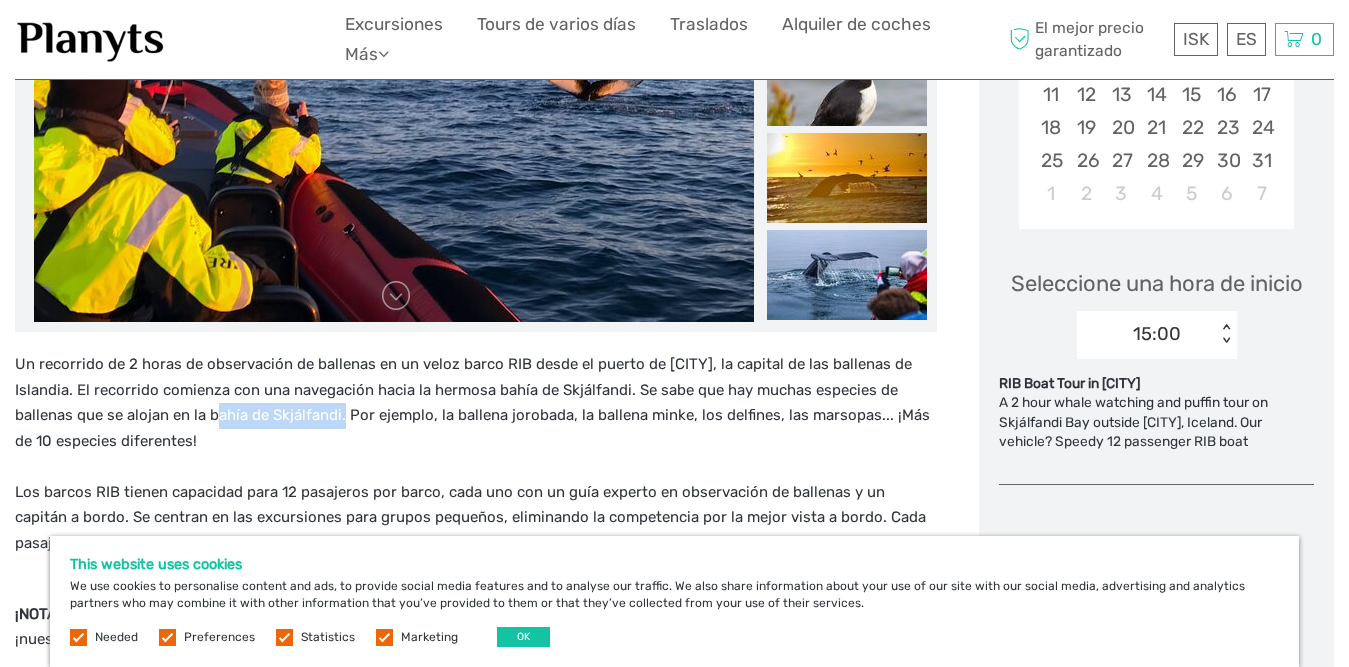 drag, startPoint x: 339, startPoint y: 413, endPoint x: 210, endPoint y: 417, distance: 129.062 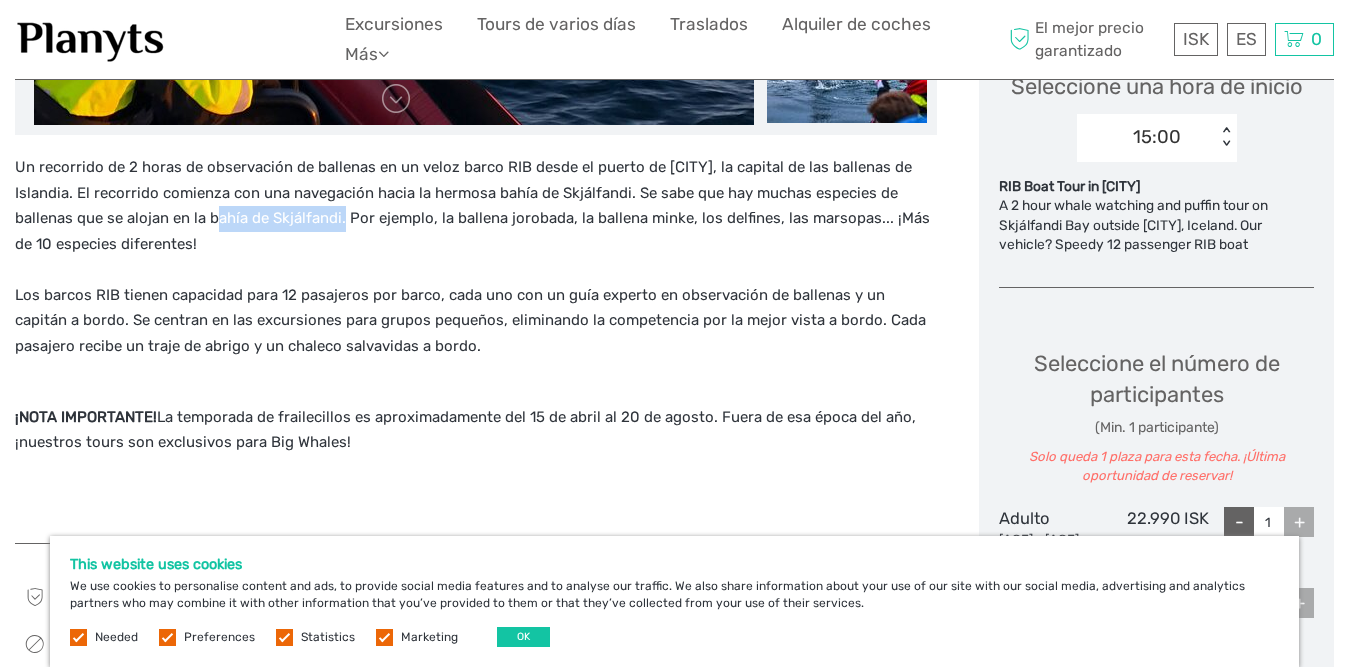 scroll, scrollTop: 700, scrollLeft: 0, axis: vertical 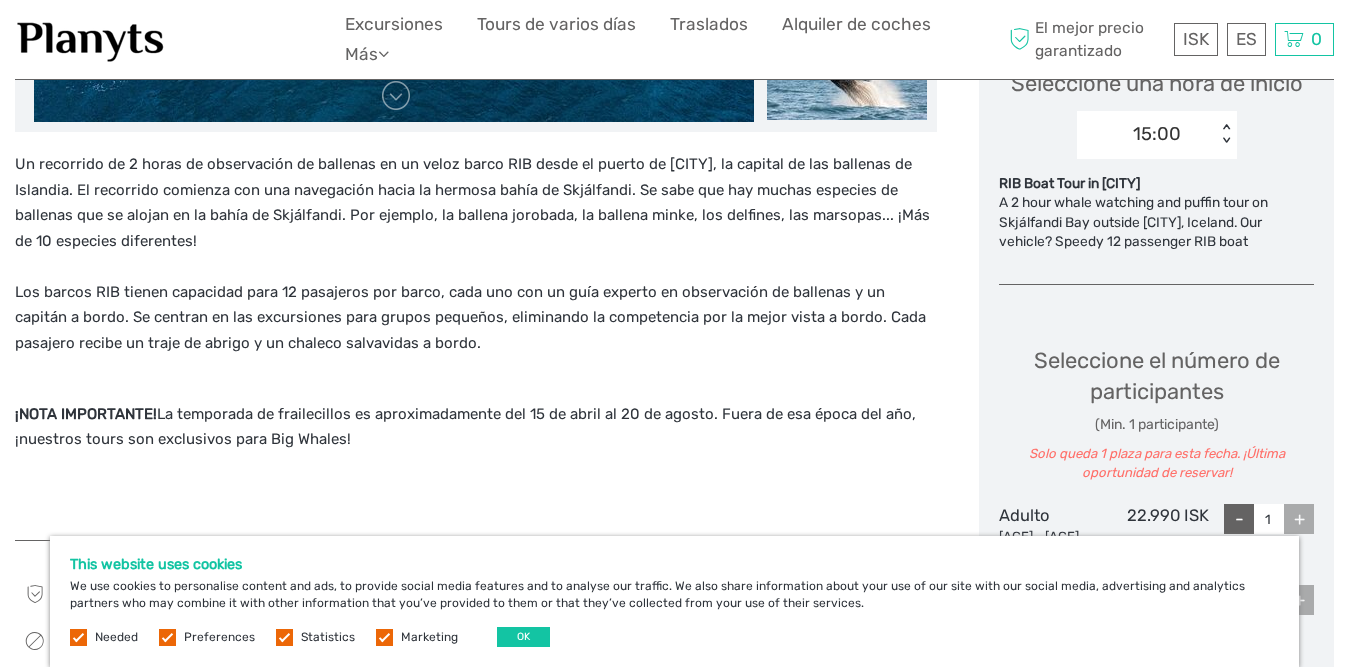 click on "Un recorrido de 2 horas de observación de ballenas en un veloz barco RIB desde el puerto de Húsavík, la capital de las ballenas de Islandia. El recorrido comienza con una navegación hacia la hermosa bahía de Skjálfandi. Se sabe que hay muchas especies de ballenas que se alojan en la bahía de Skjálfandi. Por ejemplo, la ballena jorobada, la ballena minke, los delfines, las marsopas... ¡Más de 10 especies diferentes!  Los barcos RIB tienen capacidad para 12 pasajeros por barco, cada uno con un guía experto en observación de ballenas y un capitán a bordo. Se centran en las excursiones para grupos pequeños, eliminando la competencia por la mejor vista a bordo. Cada pasajero recibe un traje de abrigo y un chaleco salvavidas a bordo." at bounding box center [476, 254] 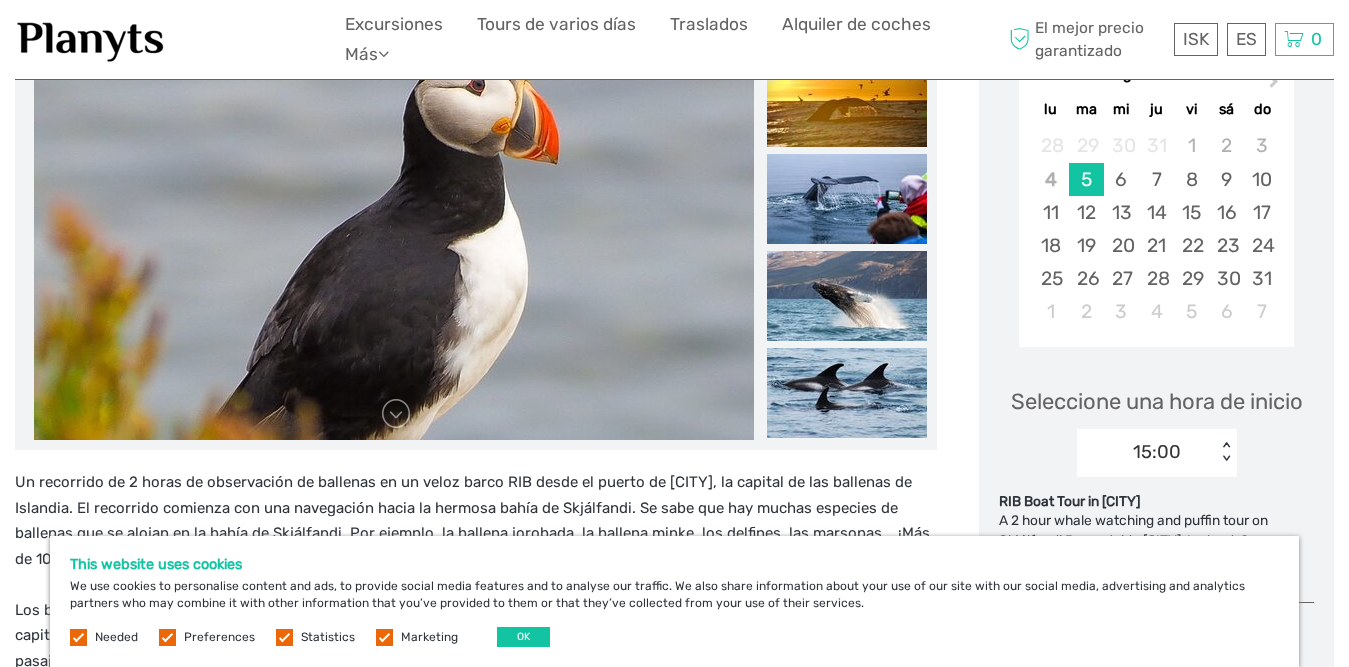 scroll, scrollTop: 300, scrollLeft: 0, axis: vertical 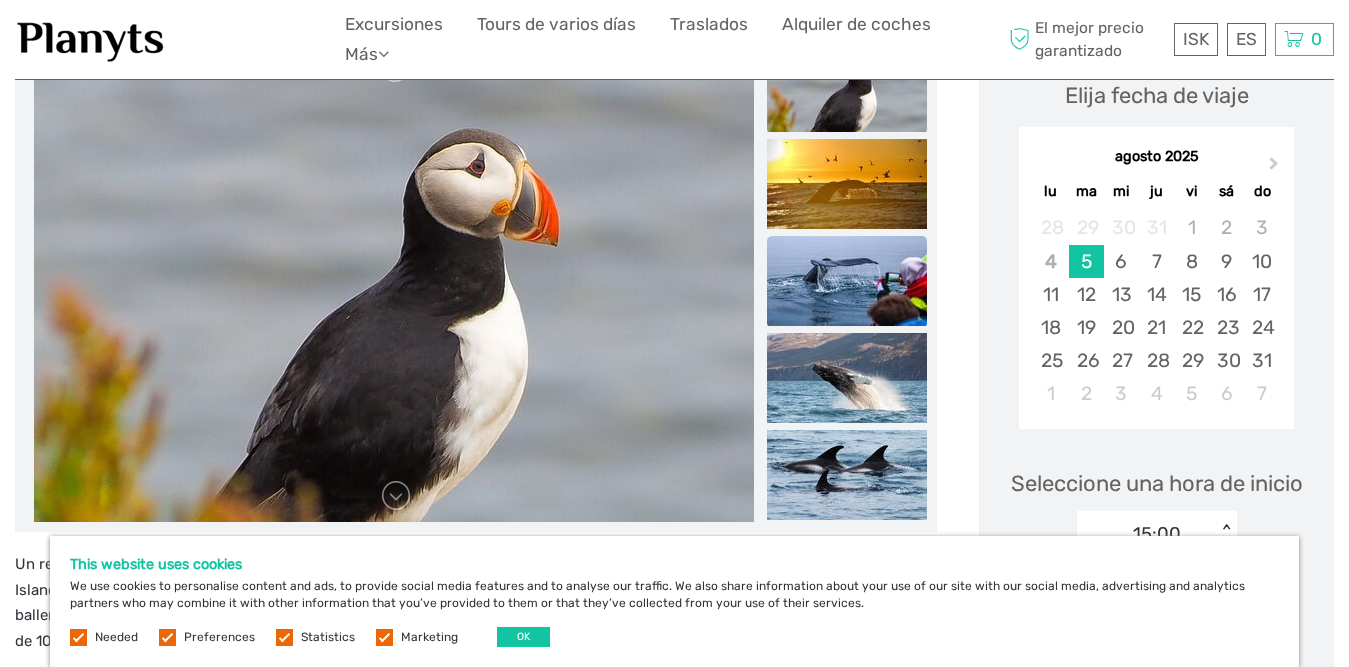 click at bounding box center (847, 281) 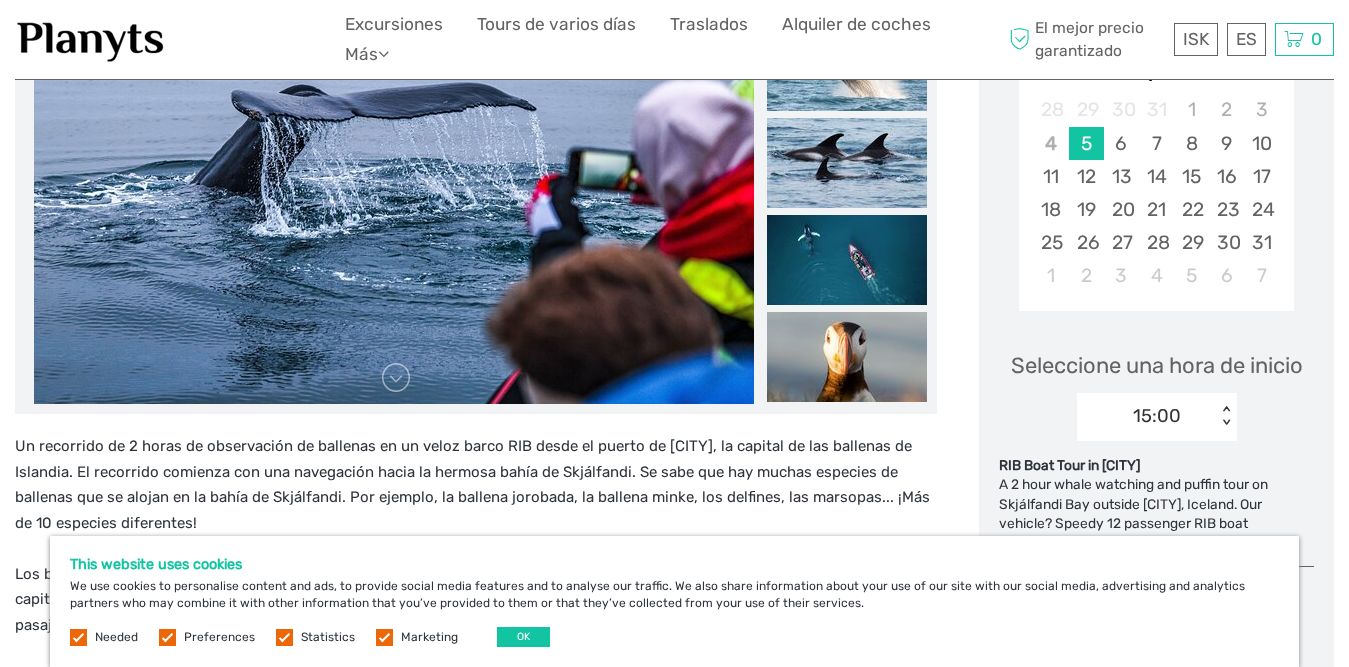 scroll, scrollTop: 500, scrollLeft: 0, axis: vertical 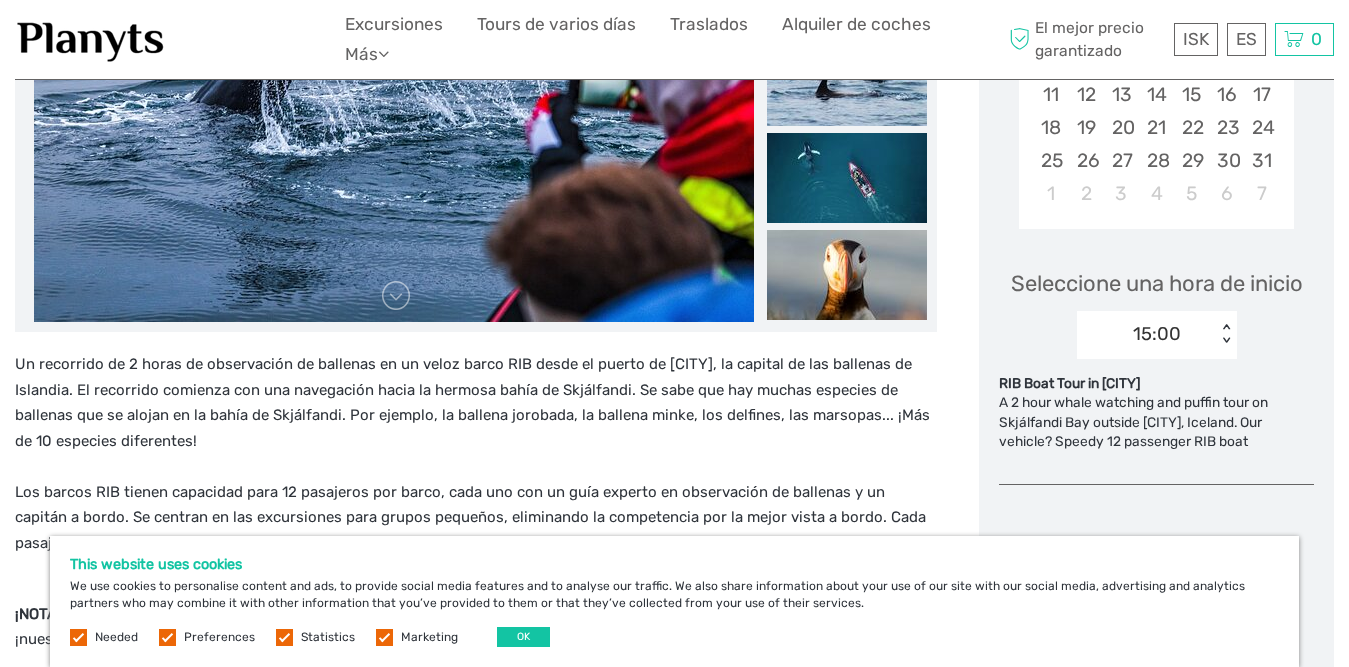 click on "Un recorrido de 2 horas de observación de ballenas en un veloz barco RIB desde el puerto de Húsavík, la capital de las ballenas de Islandia. El recorrido comienza con una navegación hacia la hermosa bahía de Skjálfandi. Se sabe que hay muchas especies de ballenas que se alojan en la bahía de Skjálfandi. Por ejemplo, la ballena jorobada, la ballena minke, los delfines, las marsopas... ¡Más de 10 especies diferentes!  Los barcos RIB tienen capacidad para 12 pasajeros por barco, cada uno con un guía experto en observación de ballenas y un capitán a bordo. Se centran en las excursiones para grupos pequeños, eliminando la competencia por la mejor vista a bordo. Cada pasajero recibe un traje de abrigo y un chaleco salvavidas a bordo." at bounding box center [476, 454] 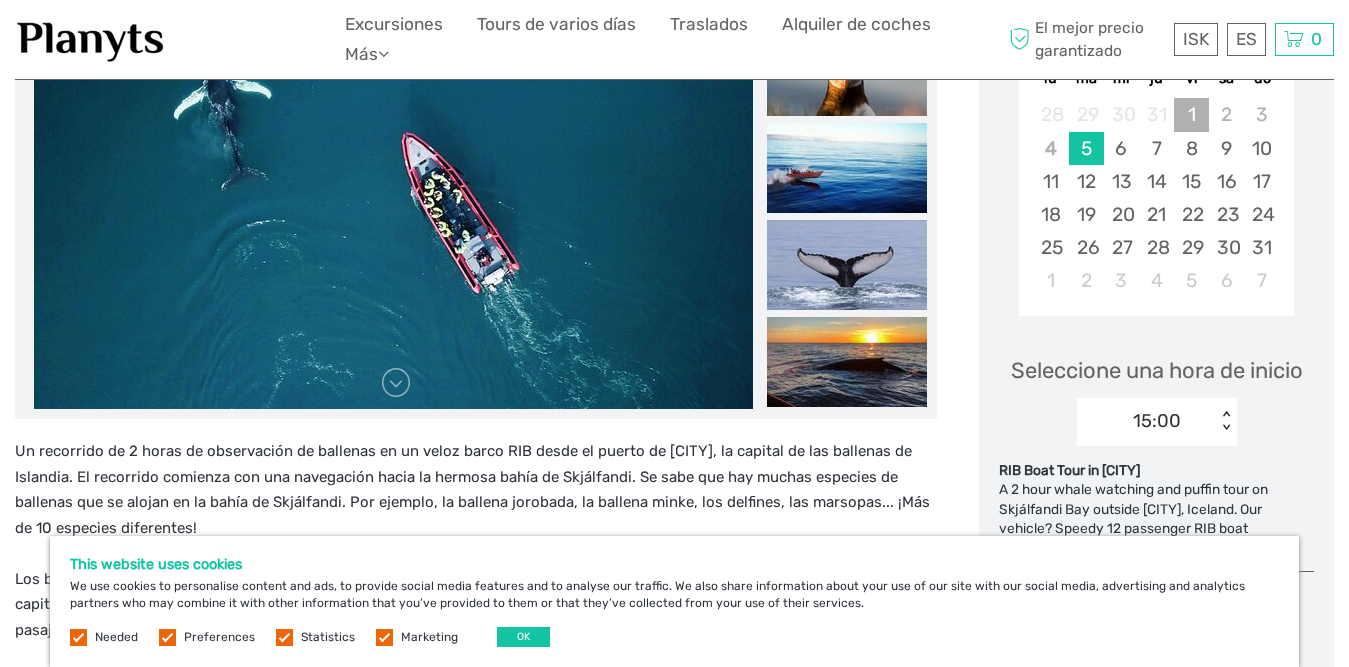scroll, scrollTop: 300, scrollLeft: 0, axis: vertical 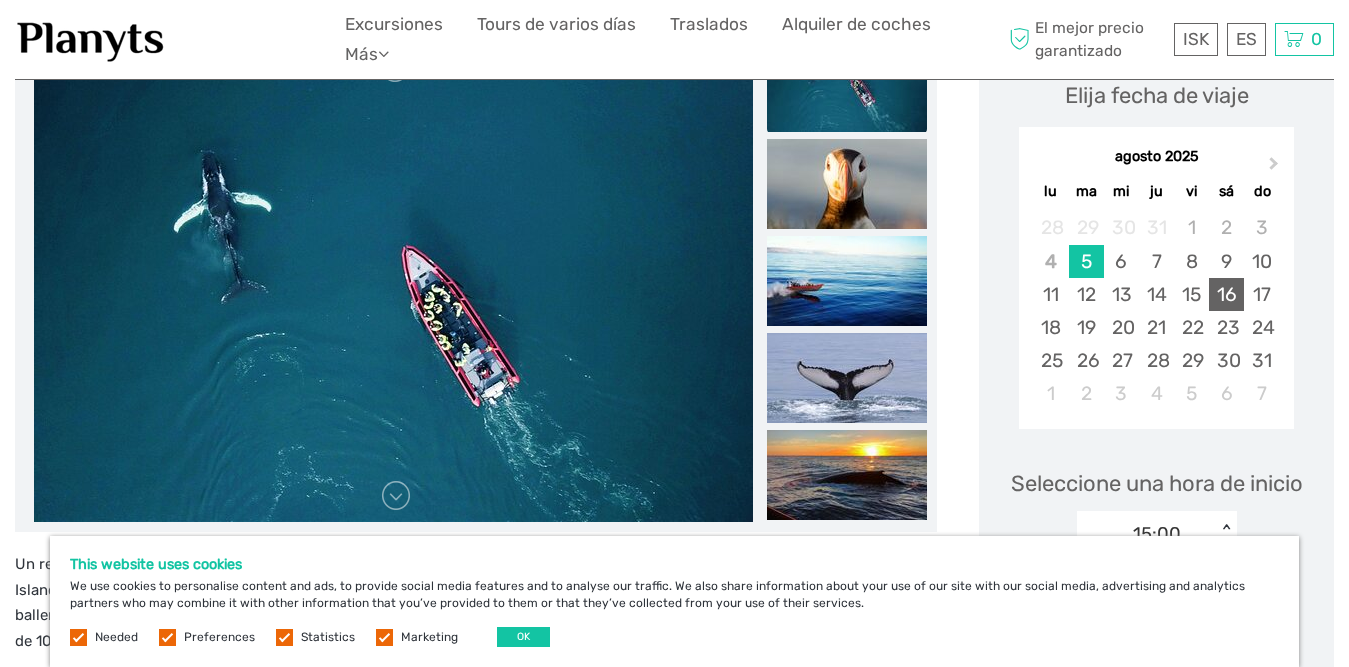 click on "16" at bounding box center (1226, 294) 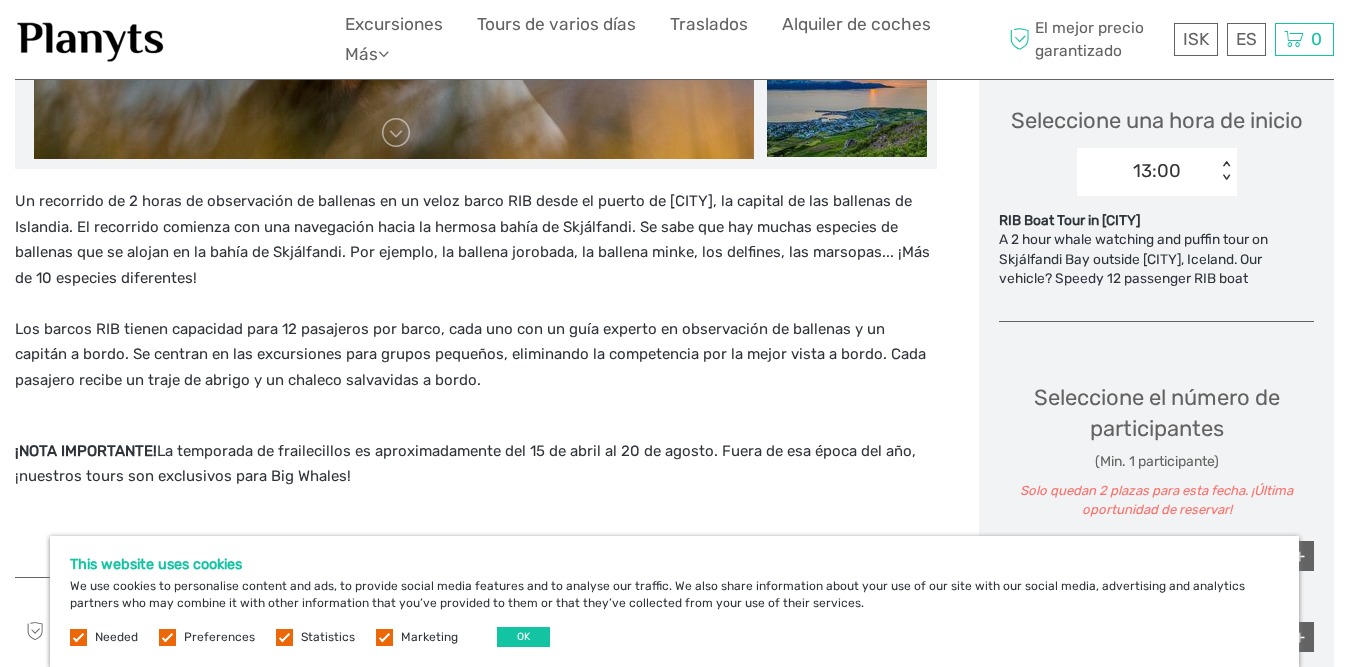 scroll, scrollTop: 800, scrollLeft: 0, axis: vertical 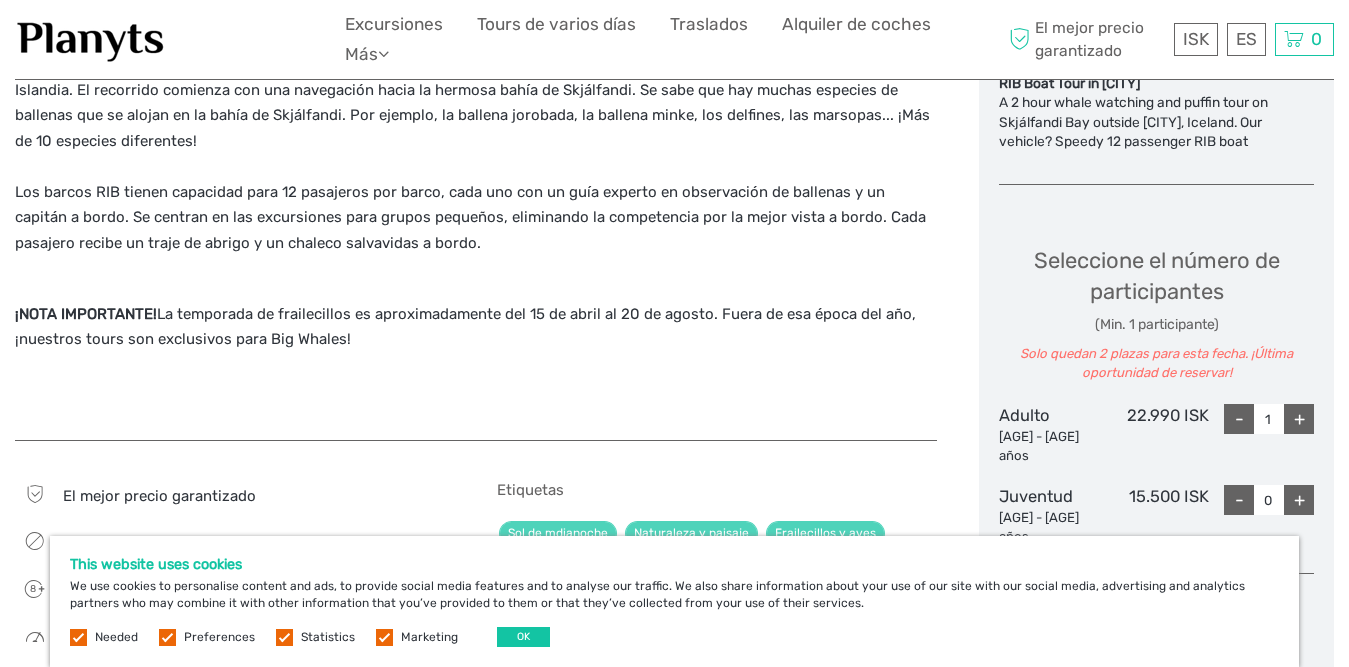 click on "+" at bounding box center [1299, 419] 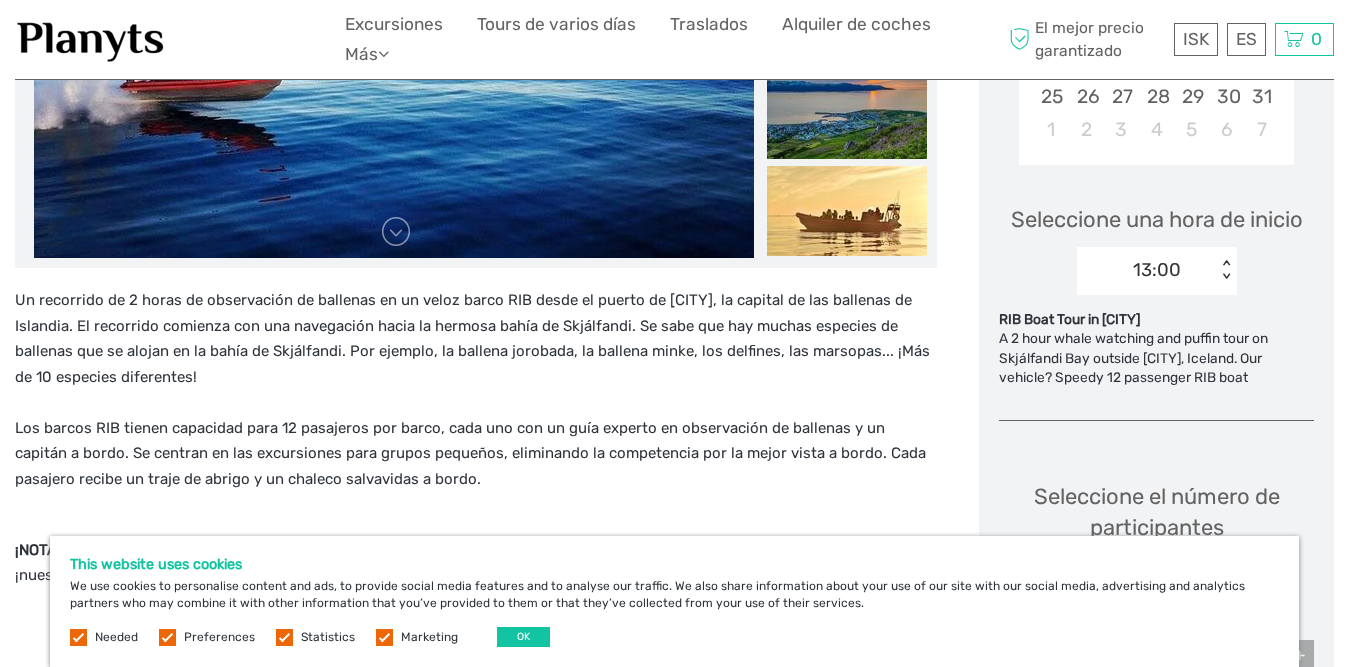 scroll, scrollTop: 500, scrollLeft: 0, axis: vertical 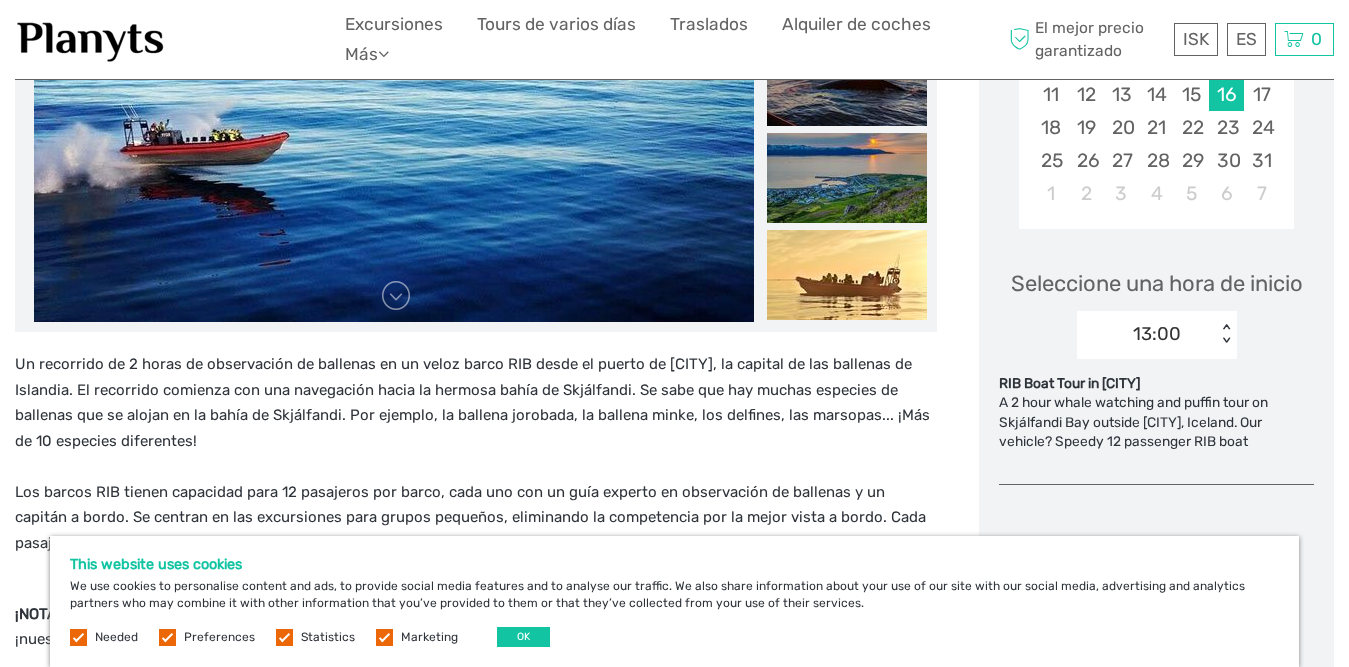 click on "13:00" at bounding box center (1157, 334) 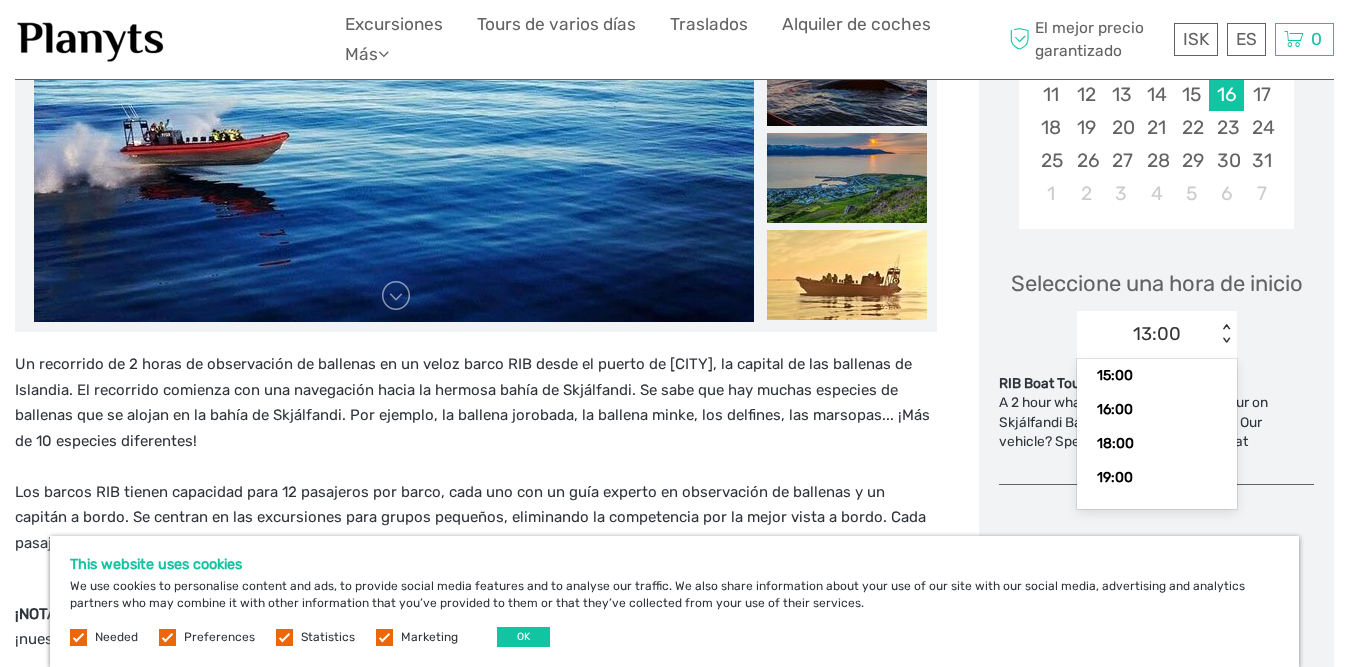 scroll, scrollTop: 58, scrollLeft: 0, axis: vertical 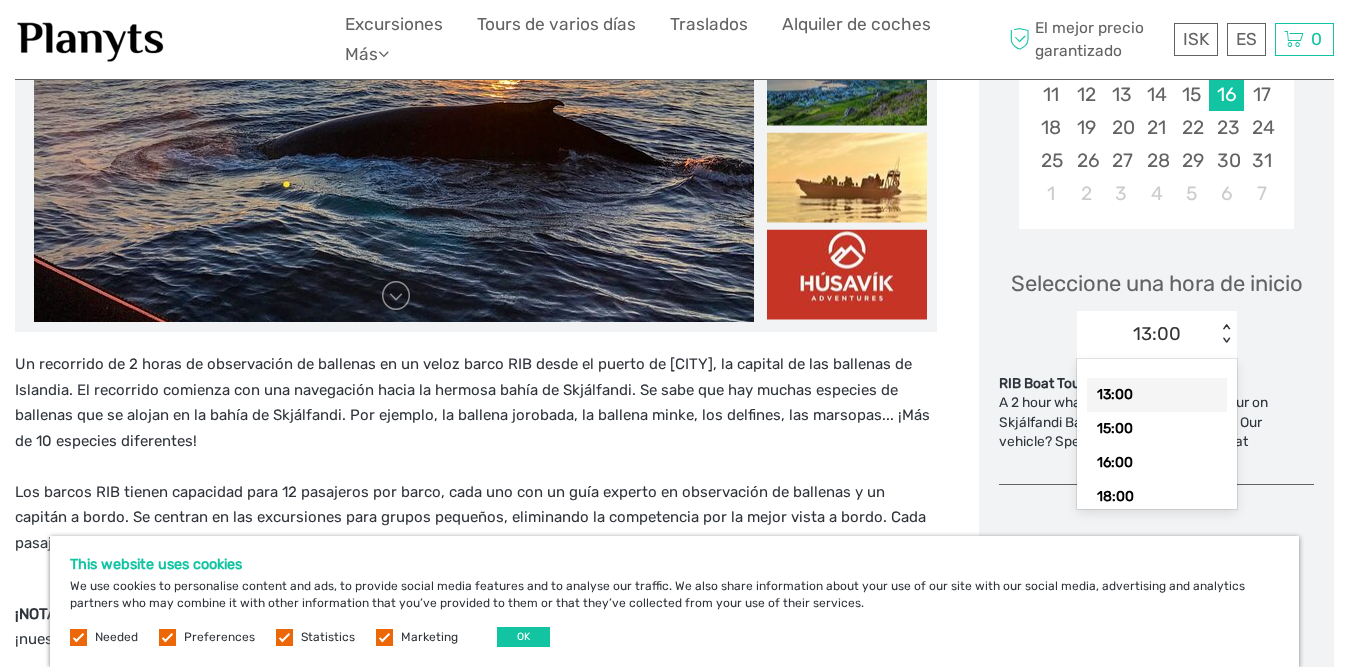 click on "< >" at bounding box center [1225, 334] 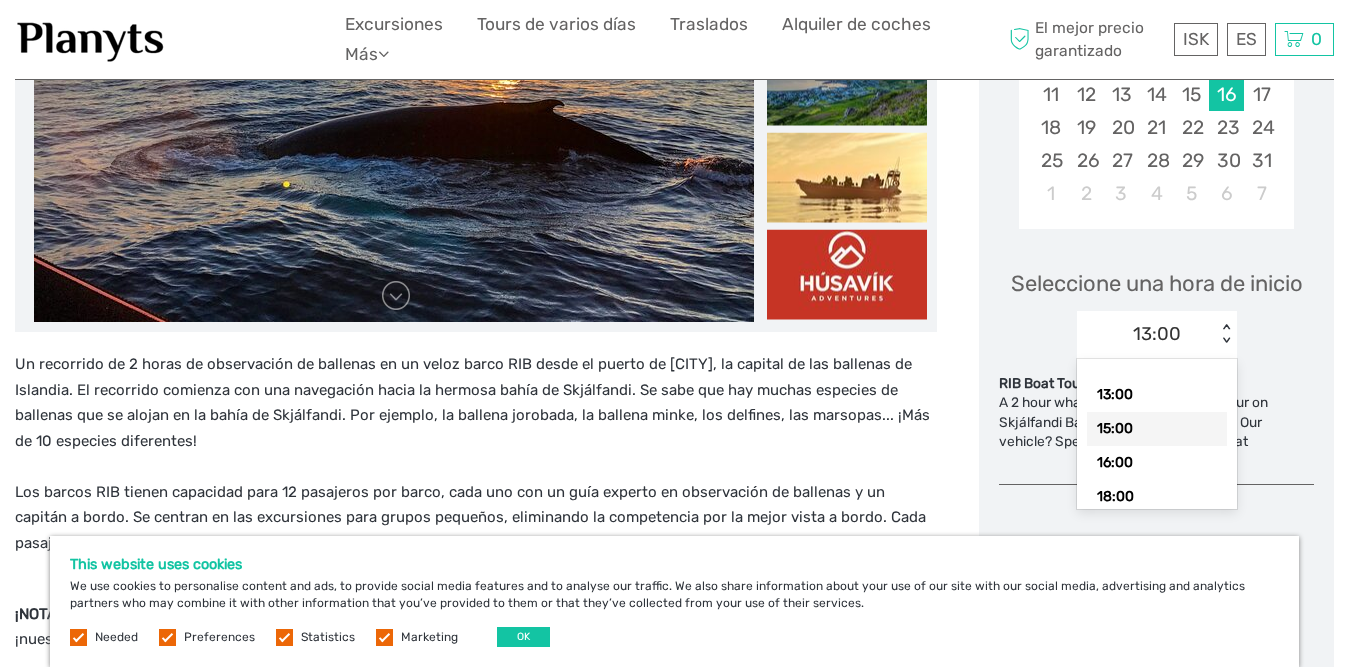 scroll, scrollTop: 58, scrollLeft: 0, axis: vertical 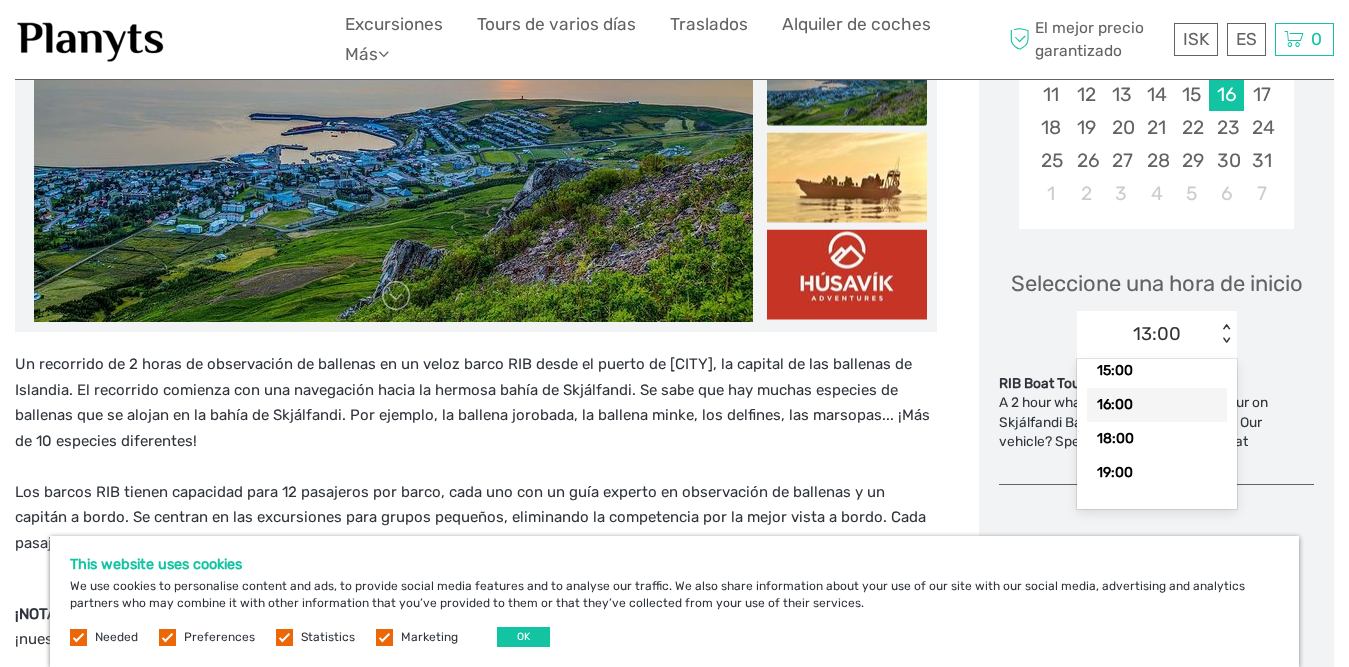 click on "16:00" at bounding box center (1157, 405) 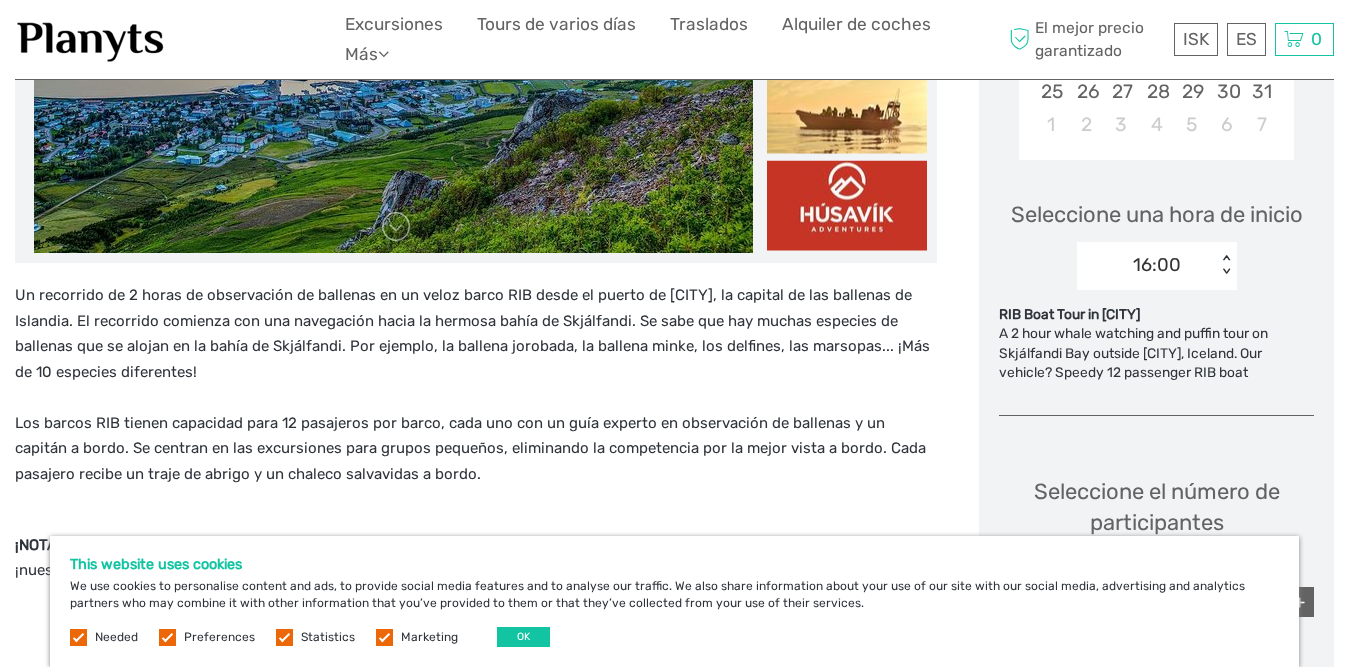 scroll, scrollTop: 500, scrollLeft: 0, axis: vertical 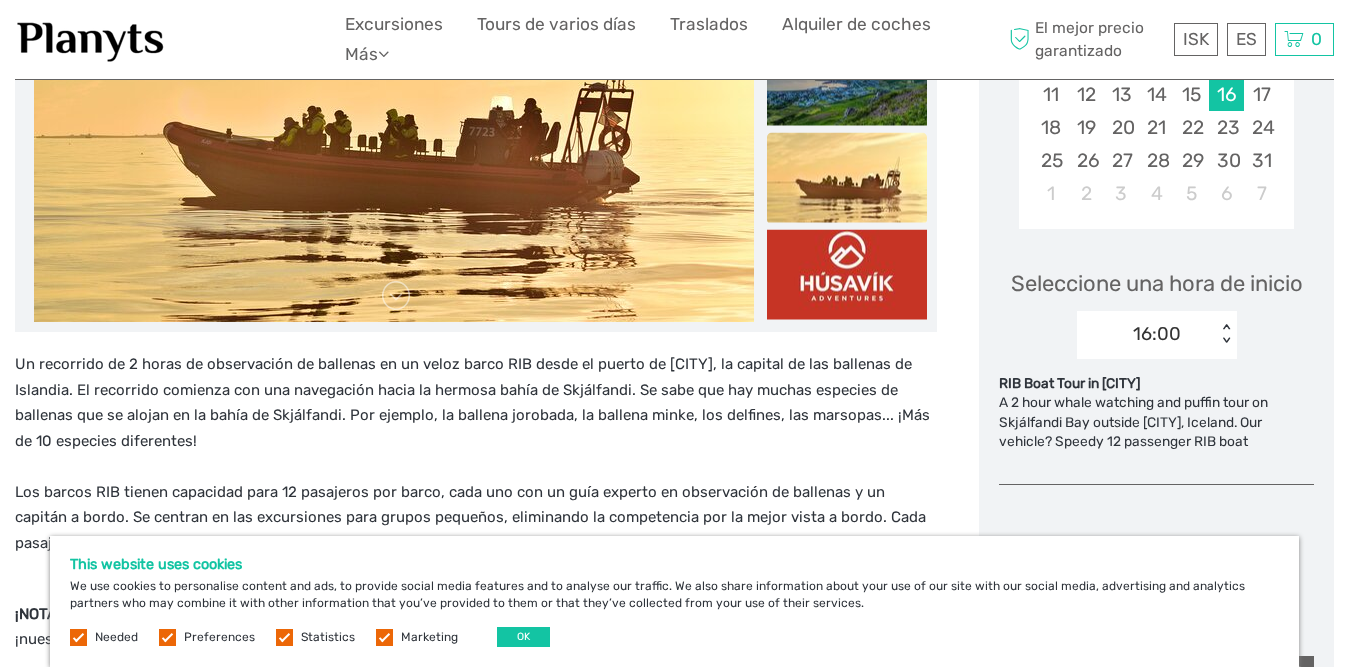 click on "< >" at bounding box center [1225, 334] 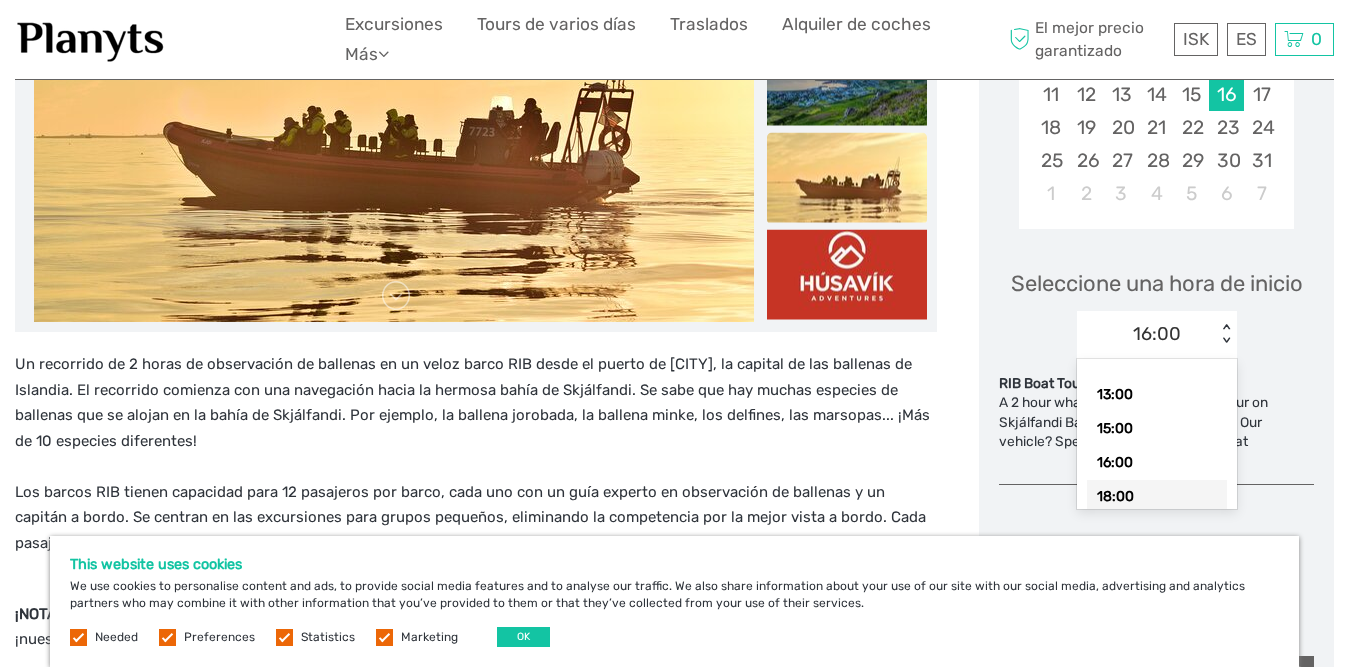 click on "18:00" at bounding box center (1157, 497) 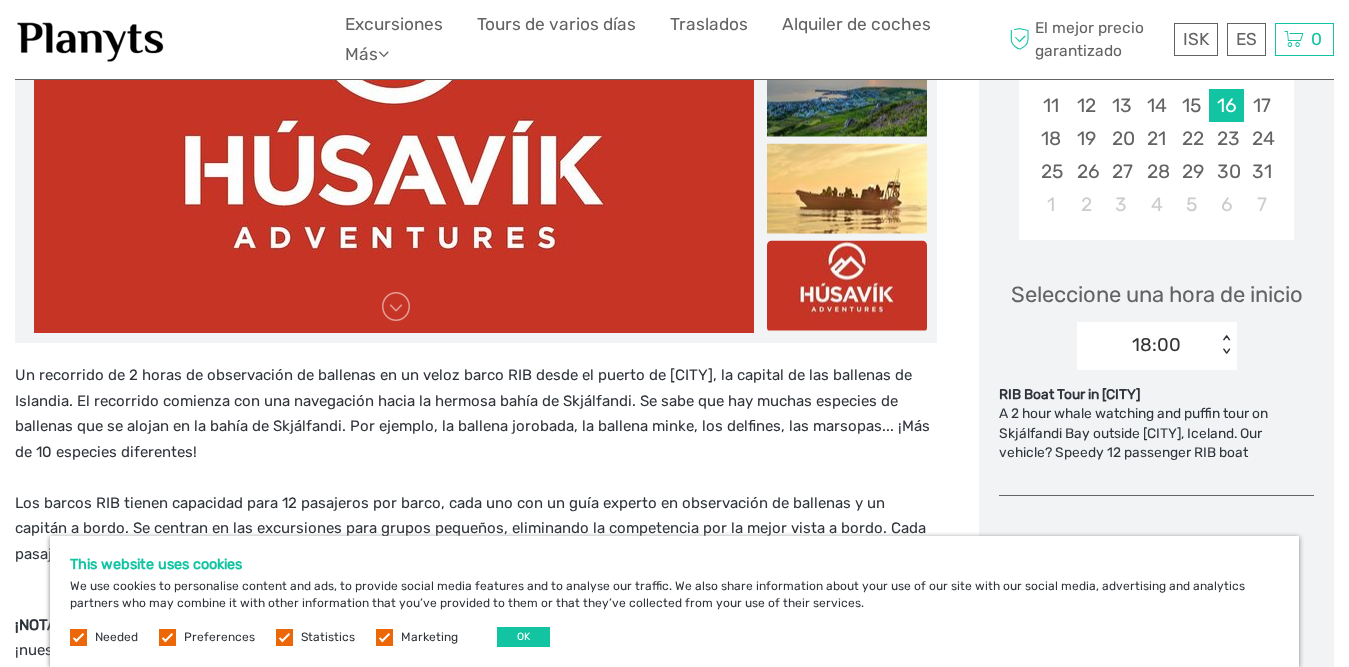 scroll, scrollTop: 500, scrollLeft: 0, axis: vertical 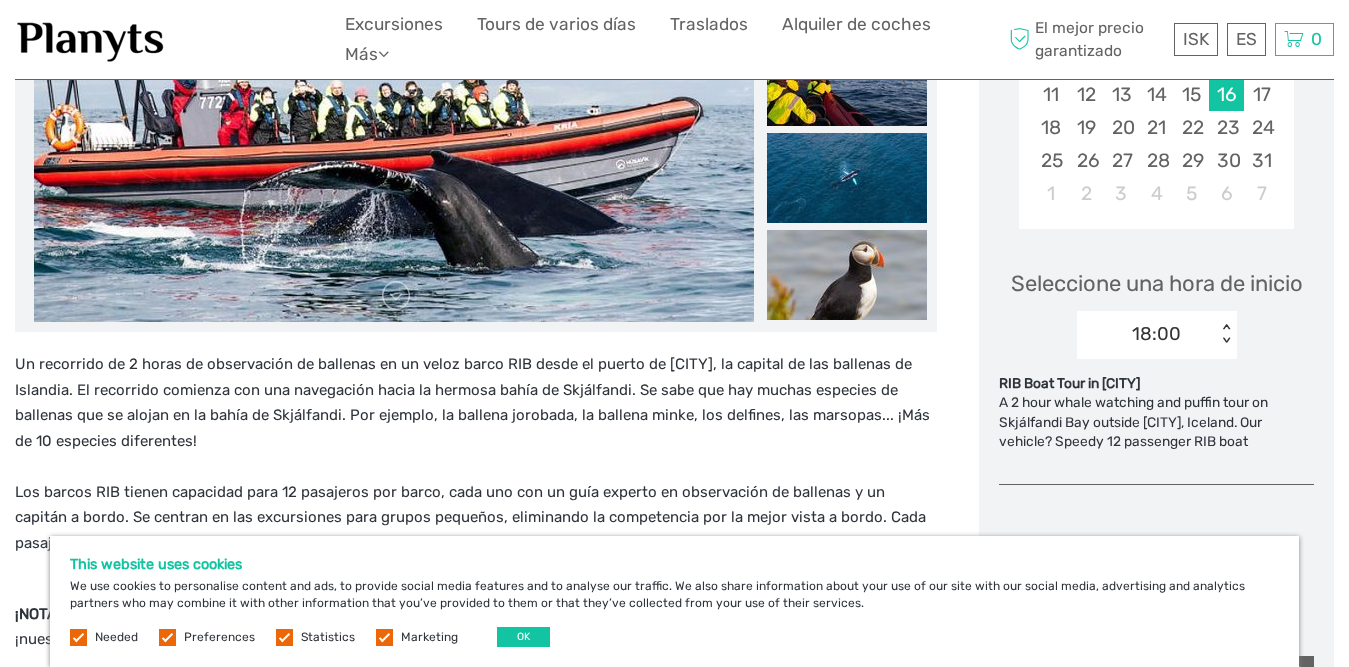 click on "18:00" at bounding box center (1146, 334) 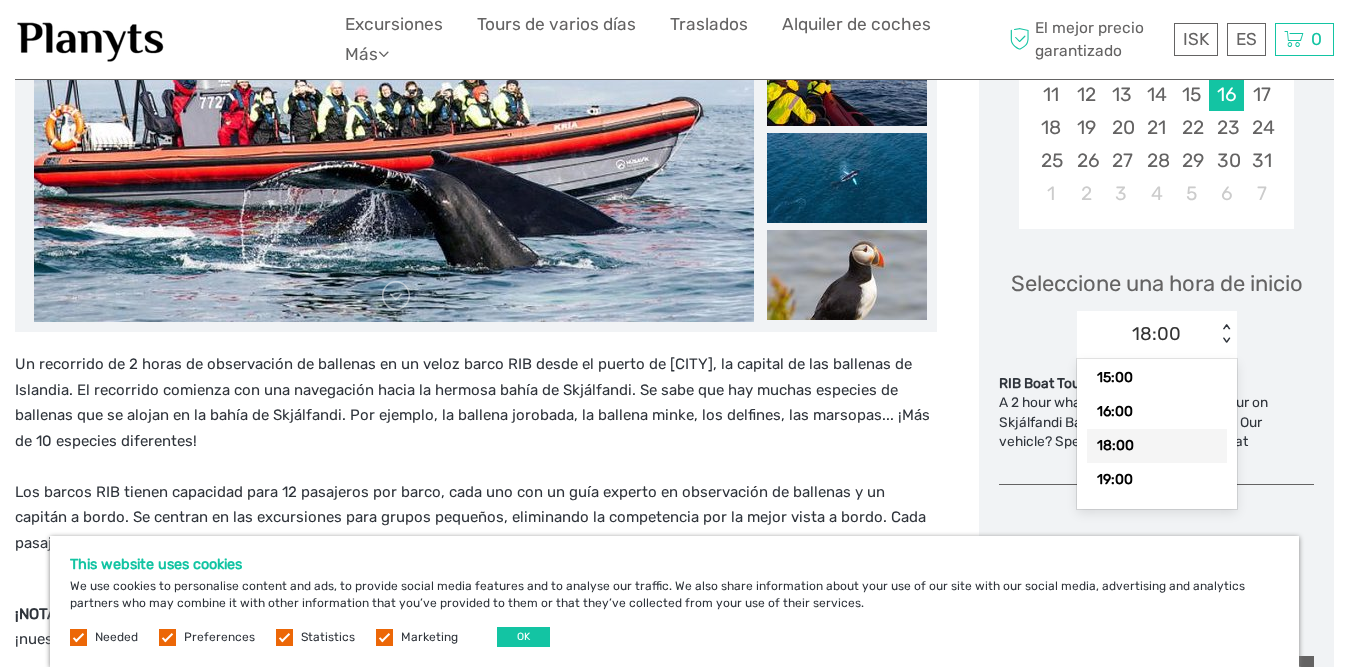 scroll, scrollTop: 58, scrollLeft: 0, axis: vertical 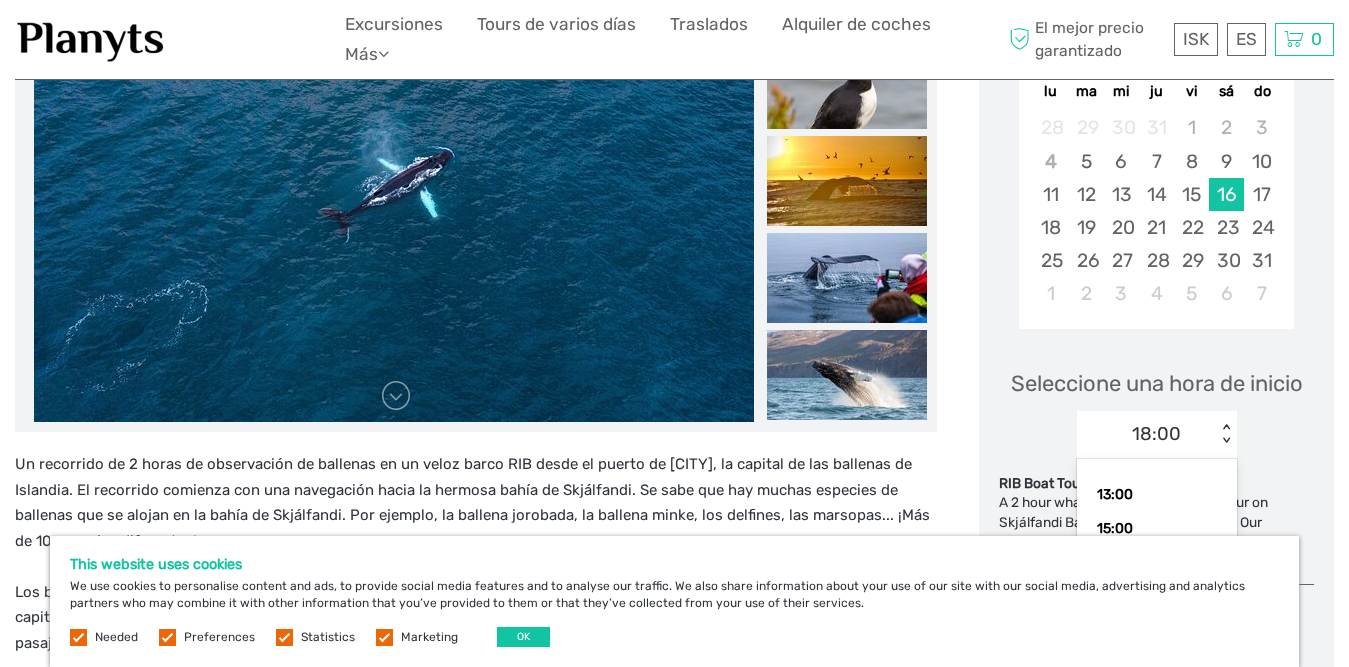 click on "18:00" at bounding box center [1156, 434] 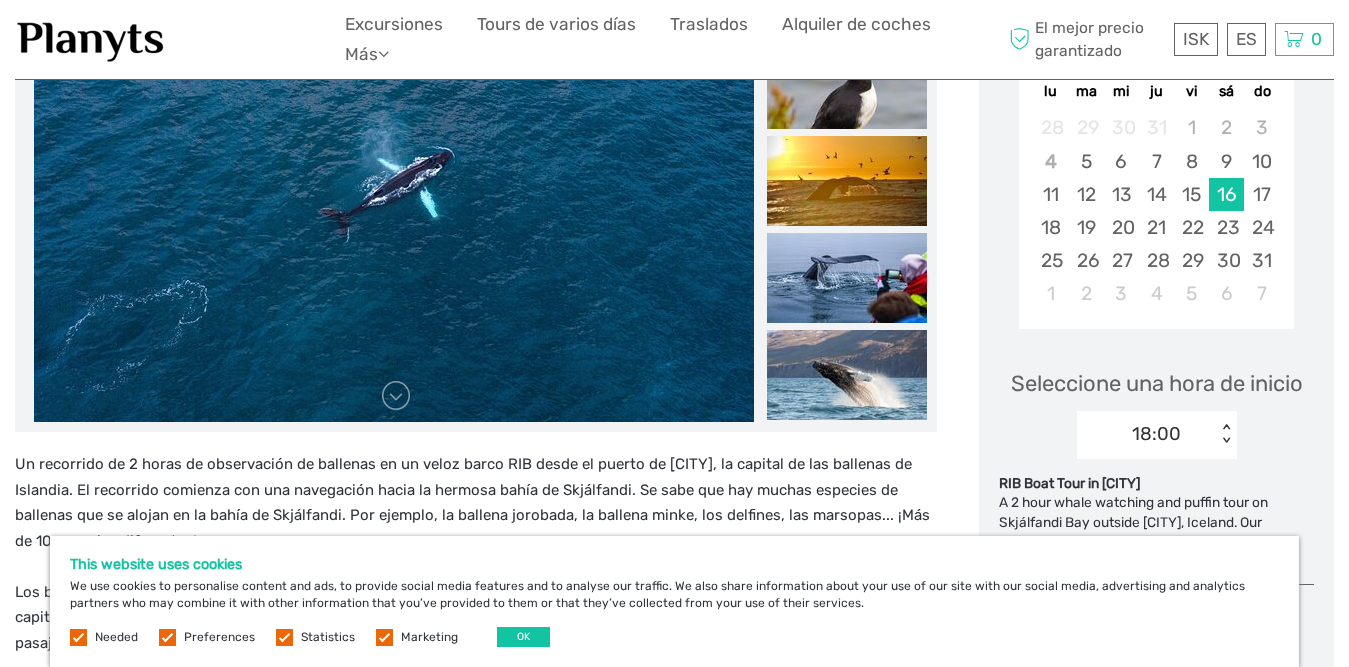 click on "18:00" at bounding box center [1146, 434] 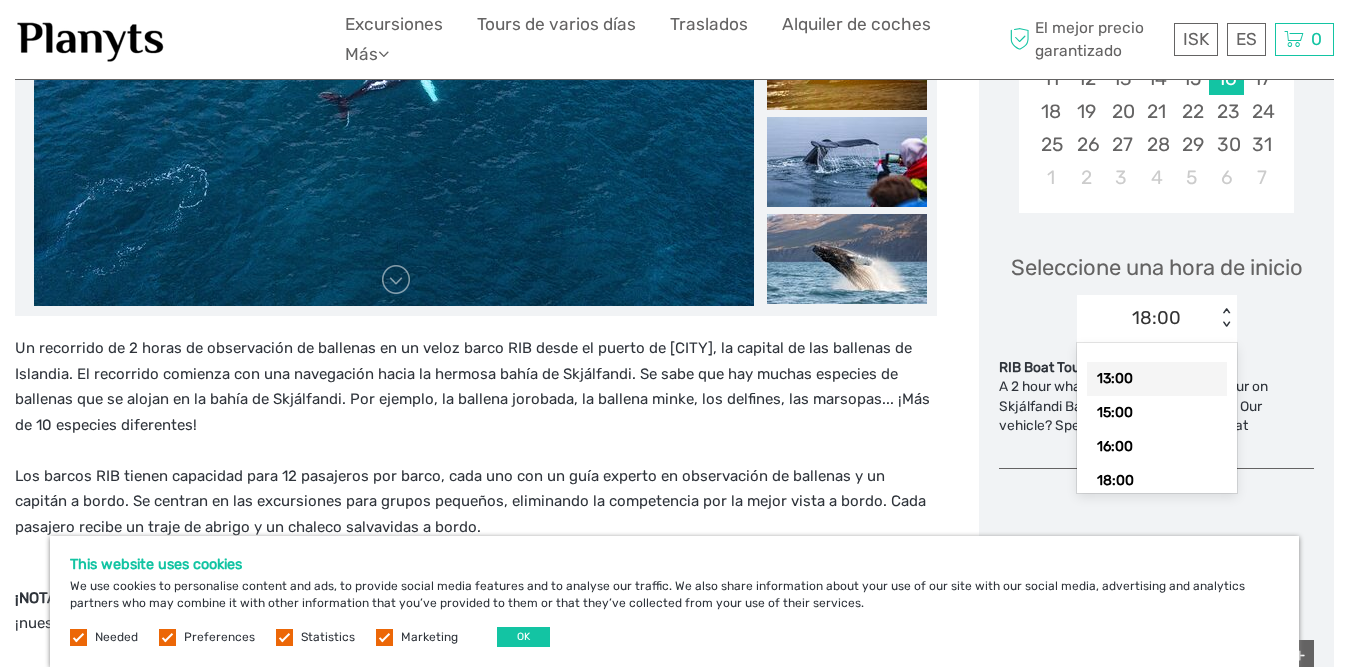 scroll, scrollTop: 521, scrollLeft: 0, axis: vertical 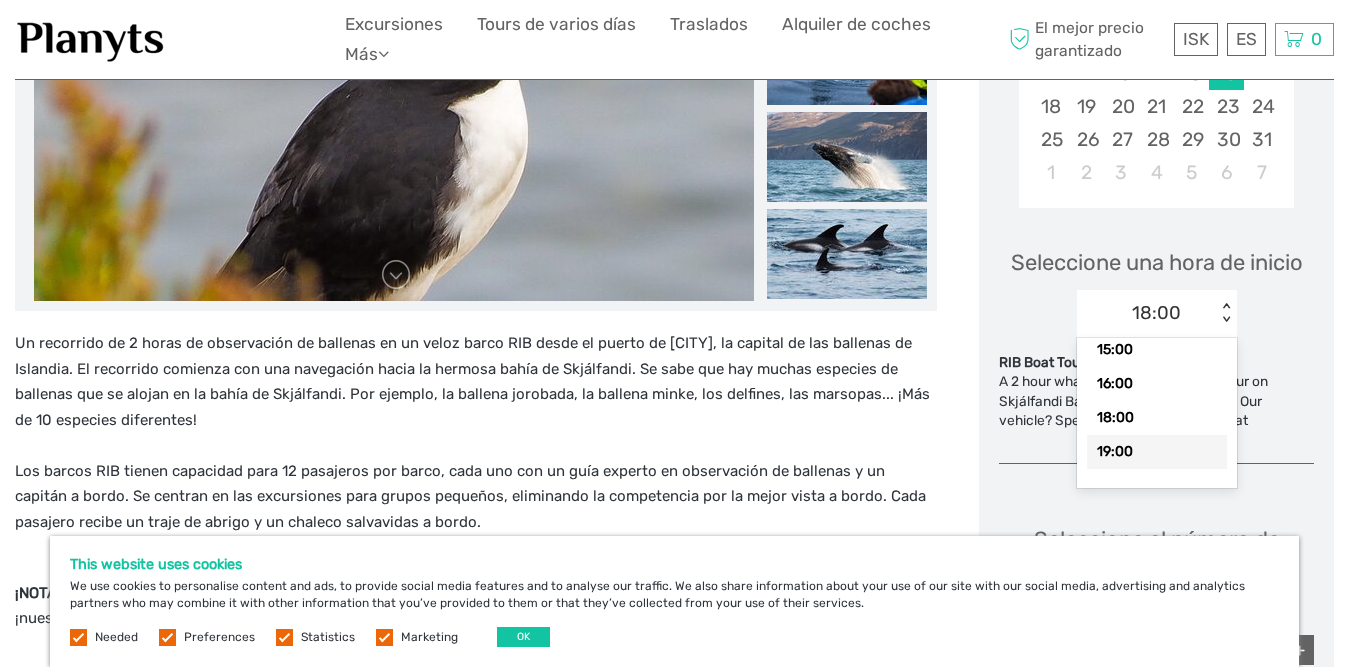 click on "Un recorrido de 2 horas de observación de ballenas en un veloz barco RIB desde el puerto de Húsavík, la capital de las ballenas de Islandia. El recorrido comienza con una navegación hacia la hermosa bahía de Skjálfandi. Se sabe que hay muchas especies de ballenas que se alojan en la bahía de Skjálfandi. Por ejemplo, la ballena jorobada, la ballena minke, los delfines, las marsopas... ¡Más de 10 especies diferentes!  Los barcos RIB tienen capacidad para 12 pasajeros por barco, cada uno con un guía experto en observación de ballenas y un capitán a bordo. Se centran en las excursiones para grupos pequeños, eliminando la competencia por la mejor vista a bordo. Cada pasajero recibe un traje de abrigo y un chaleco salvavidas a bordo." at bounding box center [476, 433] 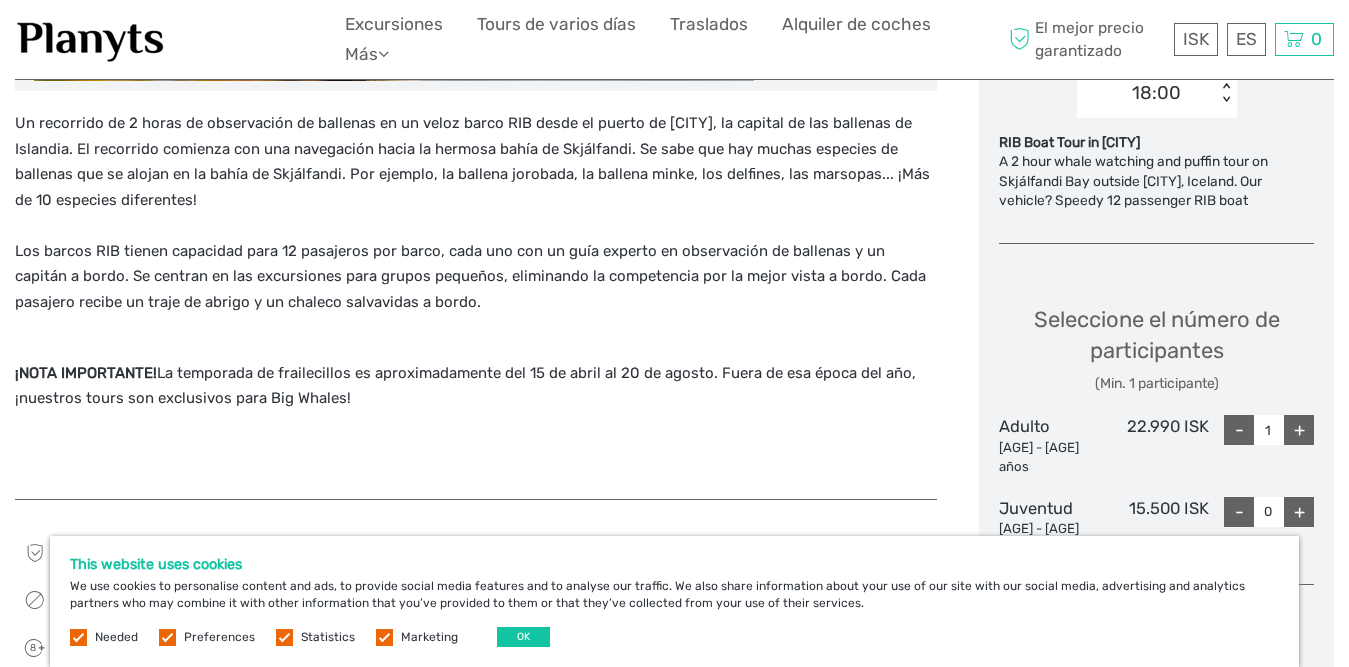 scroll, scrollTop: 821, scrollLeft: 0, axis: vertical 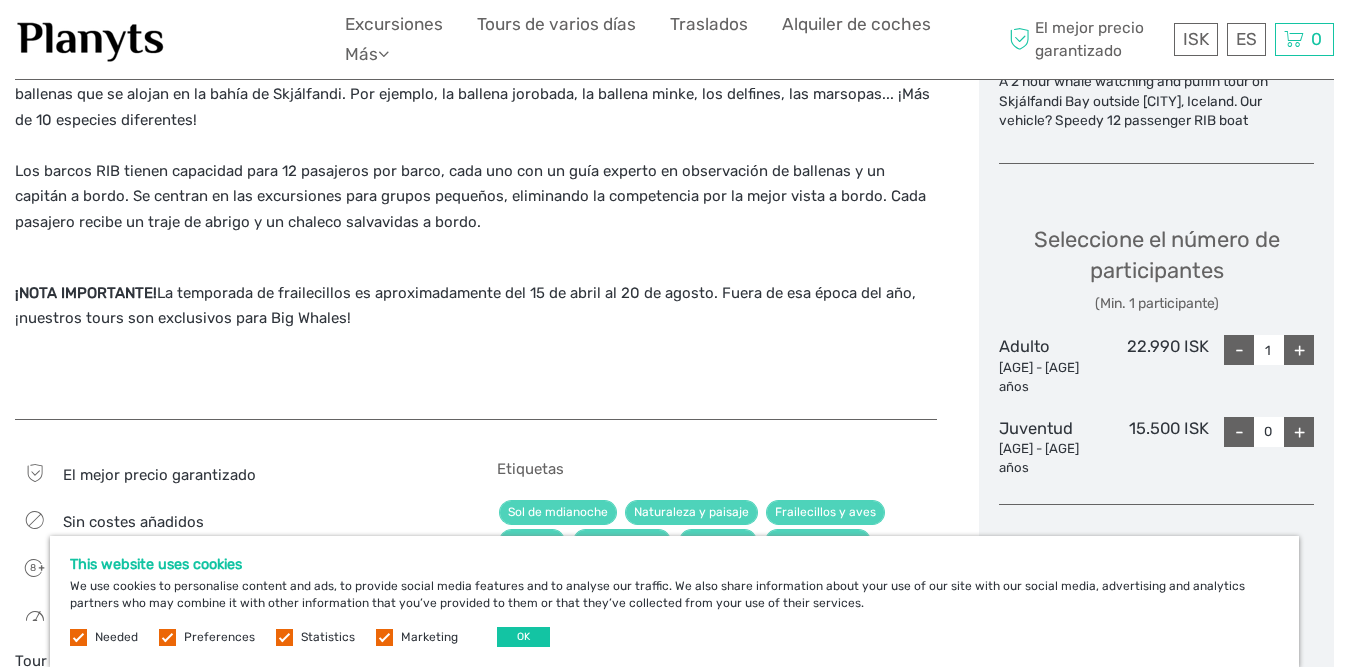 click on "+" at bounding box center (1299, 350) 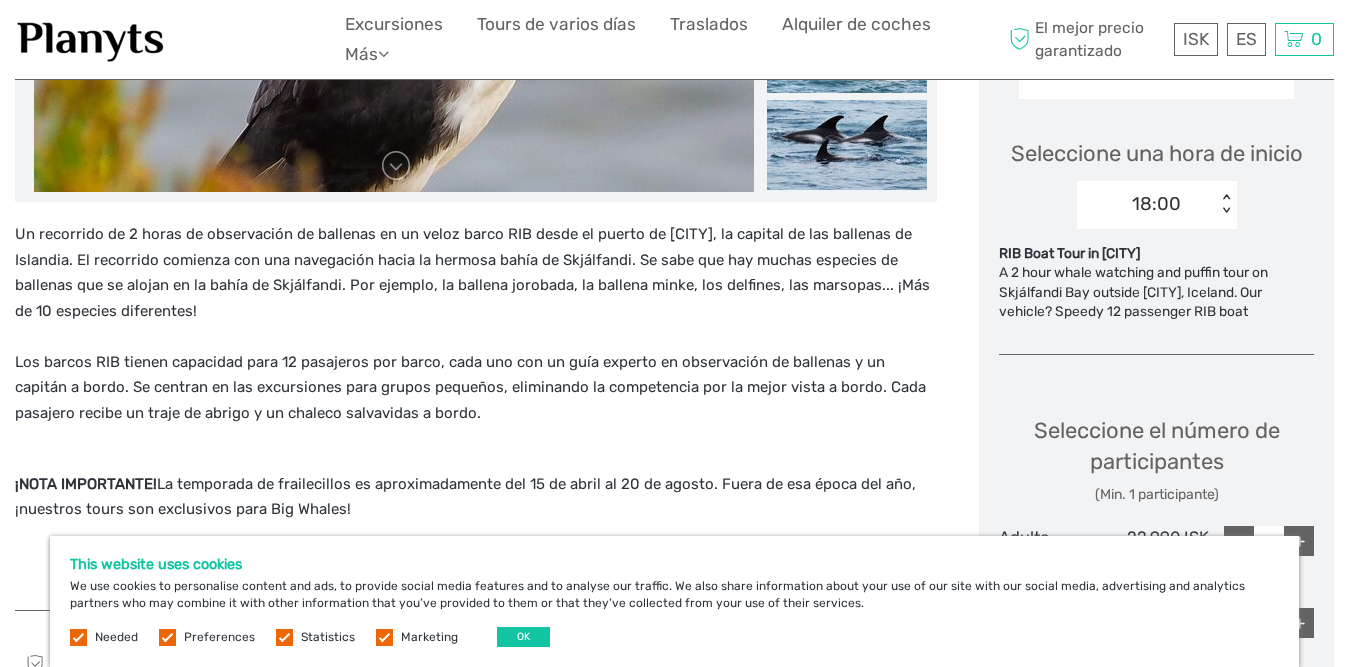 scroll, scrollTop: 621, scrollLeft: 0, axis: vertical 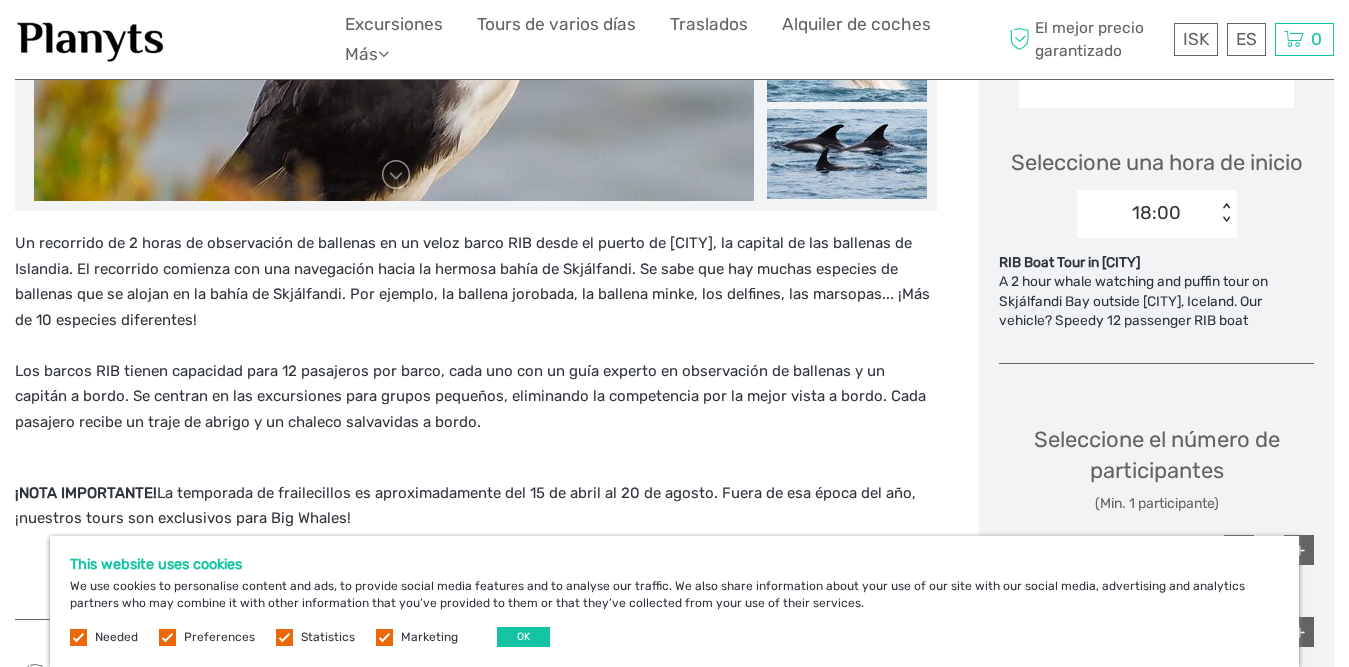 click on "18:00" at bounding box center (1156, 213) 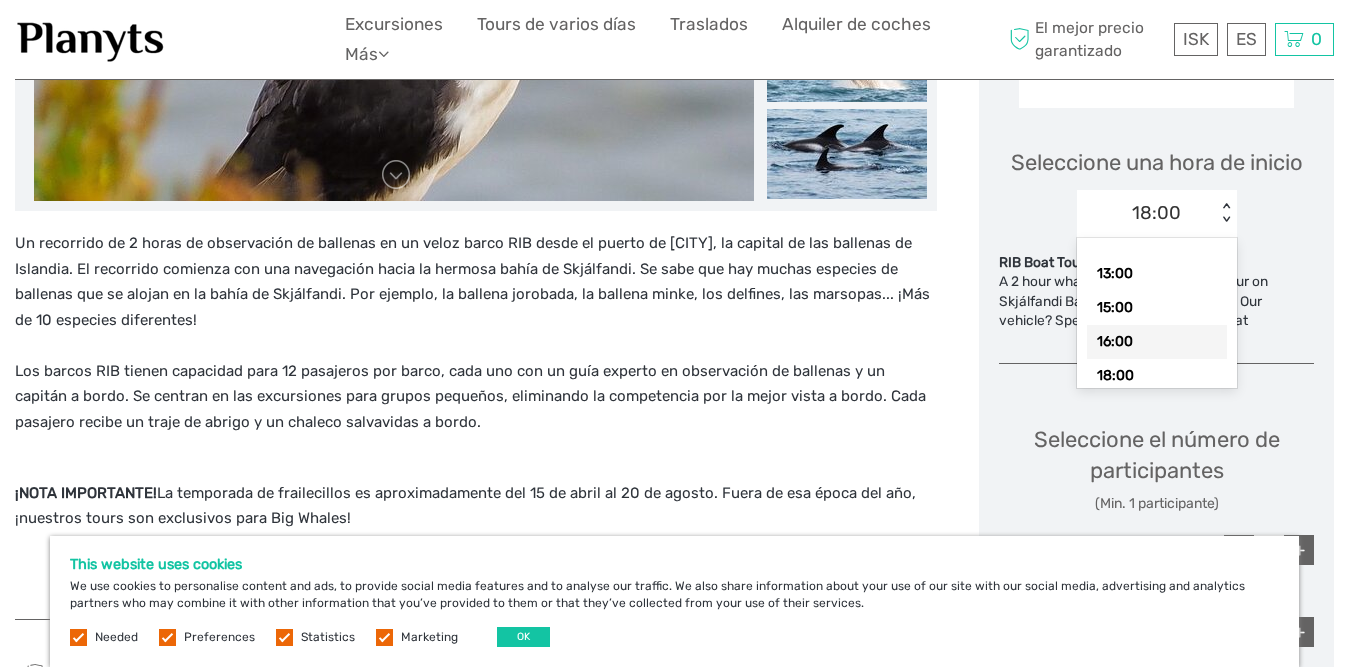 click on "16:00" at bounding box center (1157, 342) 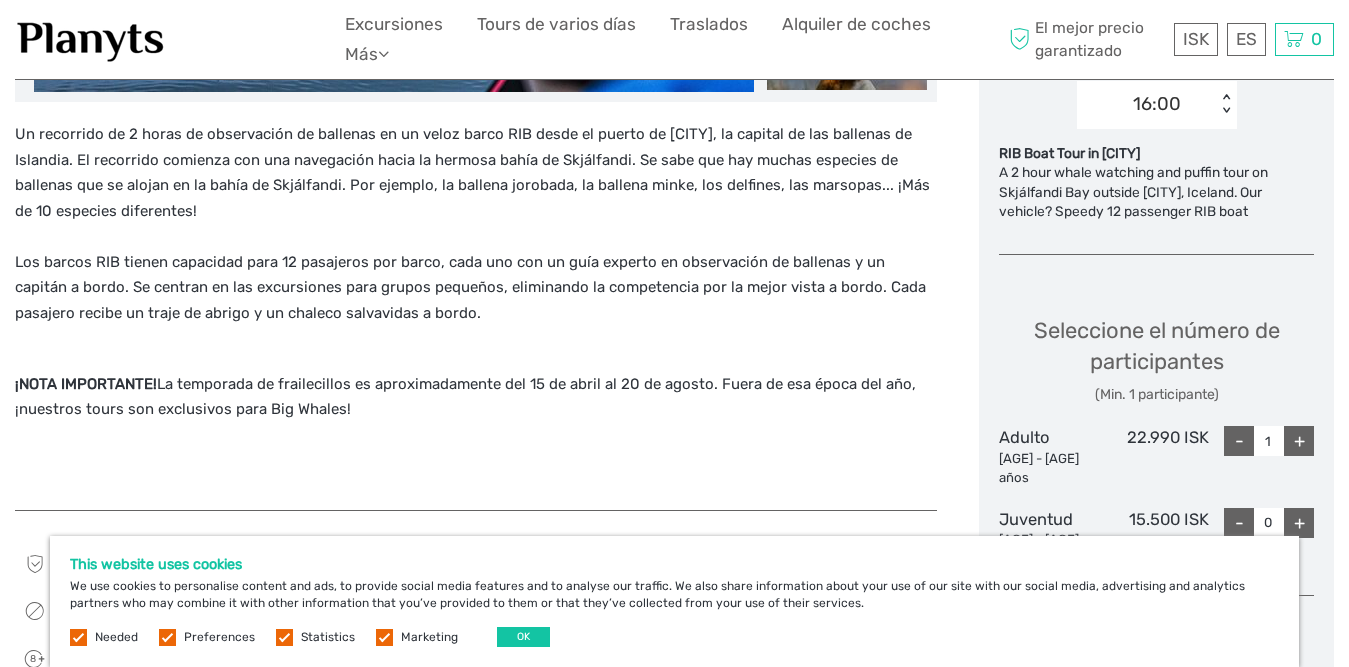 scroll, scrollTop: 821, scrollLeft: 0, axis: vertical 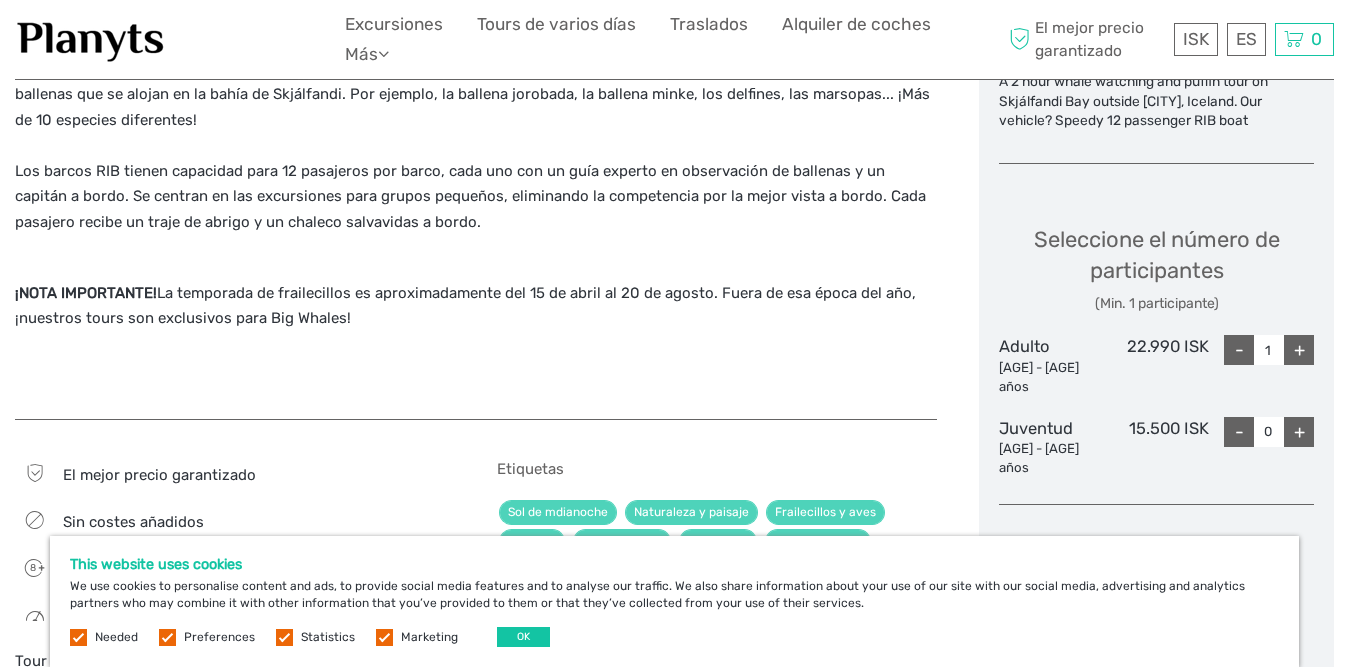 click on "+" at bounding box center (1299, 350) 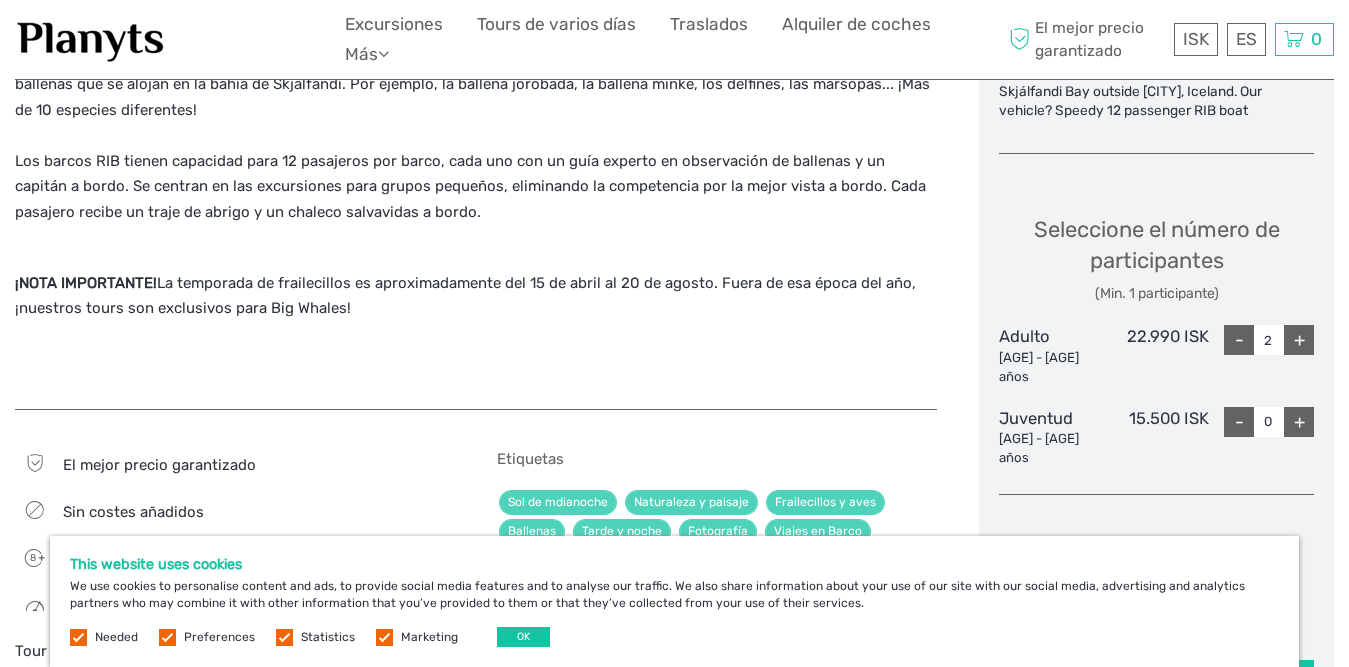 scroll, scrollTop: 1021, scrollLeft: 0, axis: vertical 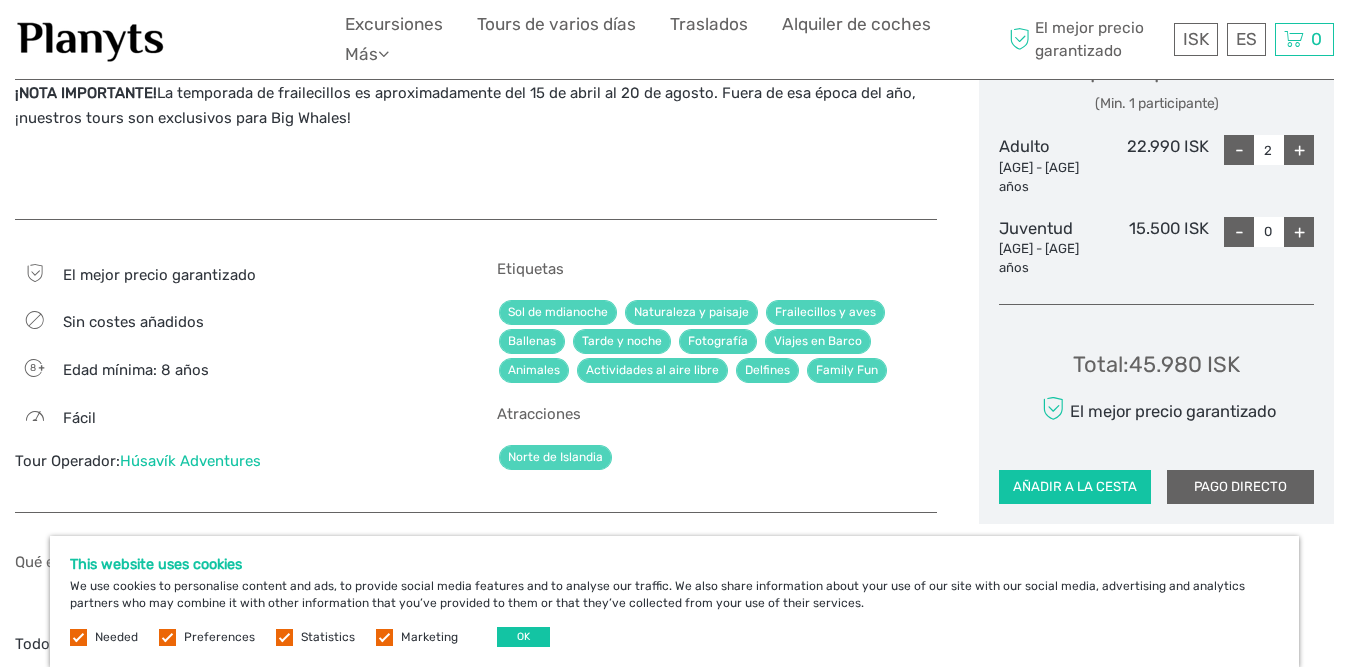 click on "PAGO DIRECTO" at bounding box center [1240, 487] 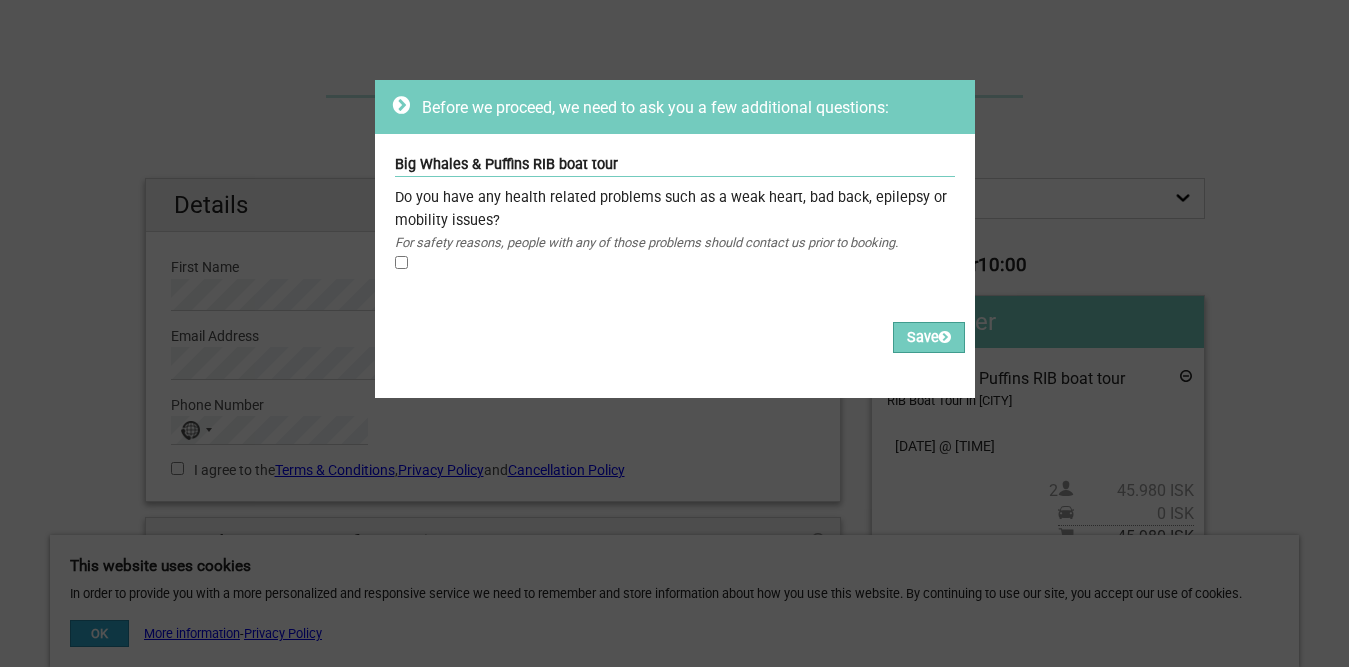 scroll, scrollTop: 0, scrollLeft: 0, axis: both 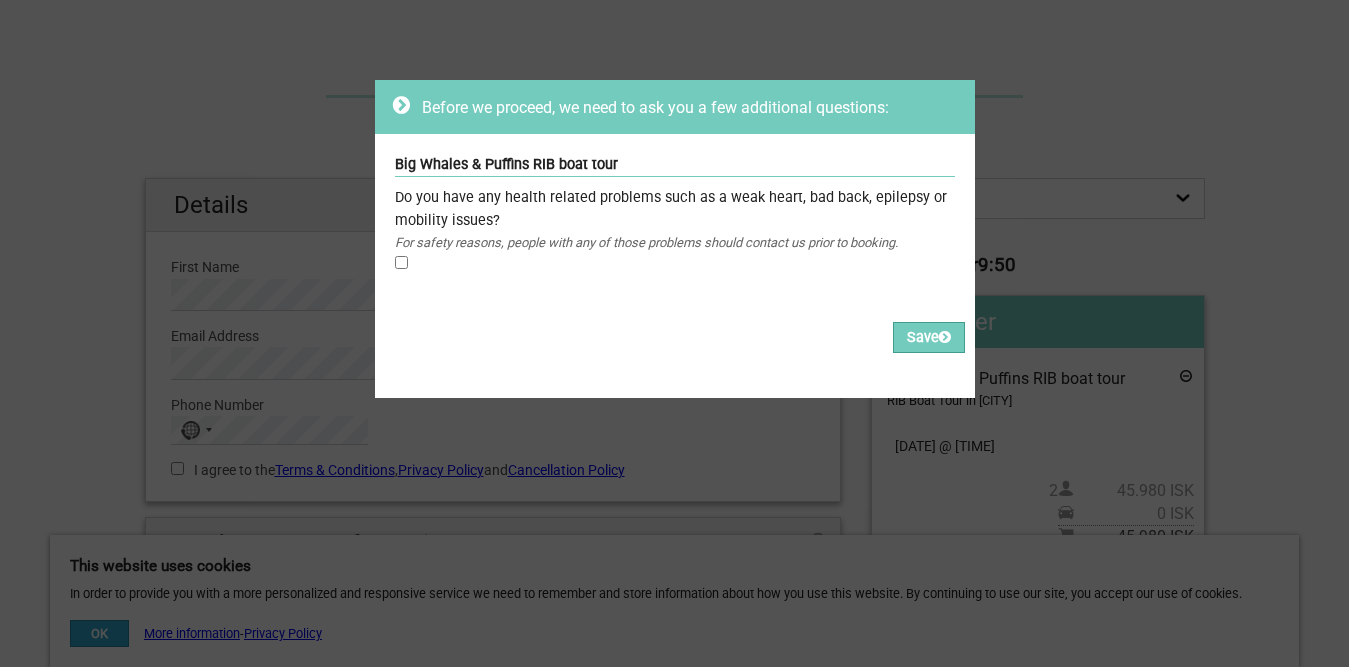 click on "Big Whales & Puffins RIB boat tour
Do you have any health related problems such as a weak heart, bad back, epilepsy or mobility issues?
For safety reasons, people with any of those problems should contact us prior to booking.
Required" at bounding box center [675, 218] 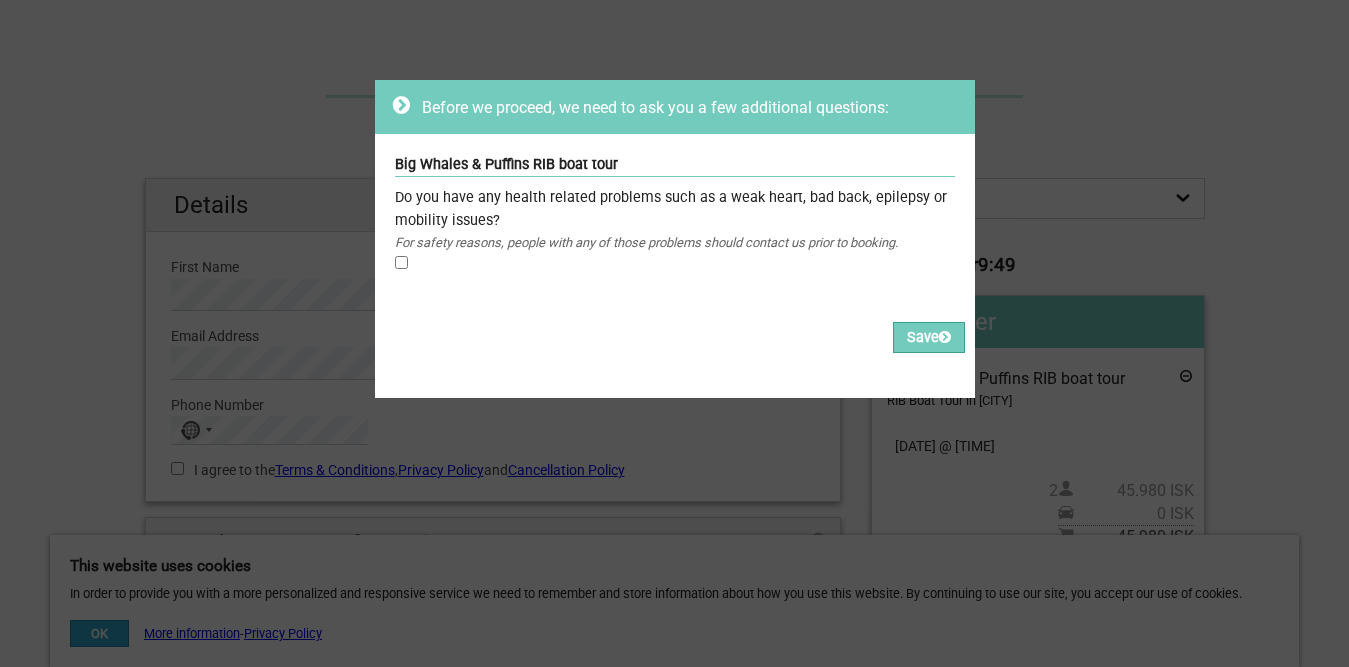 click at bounding box center (401, 262) 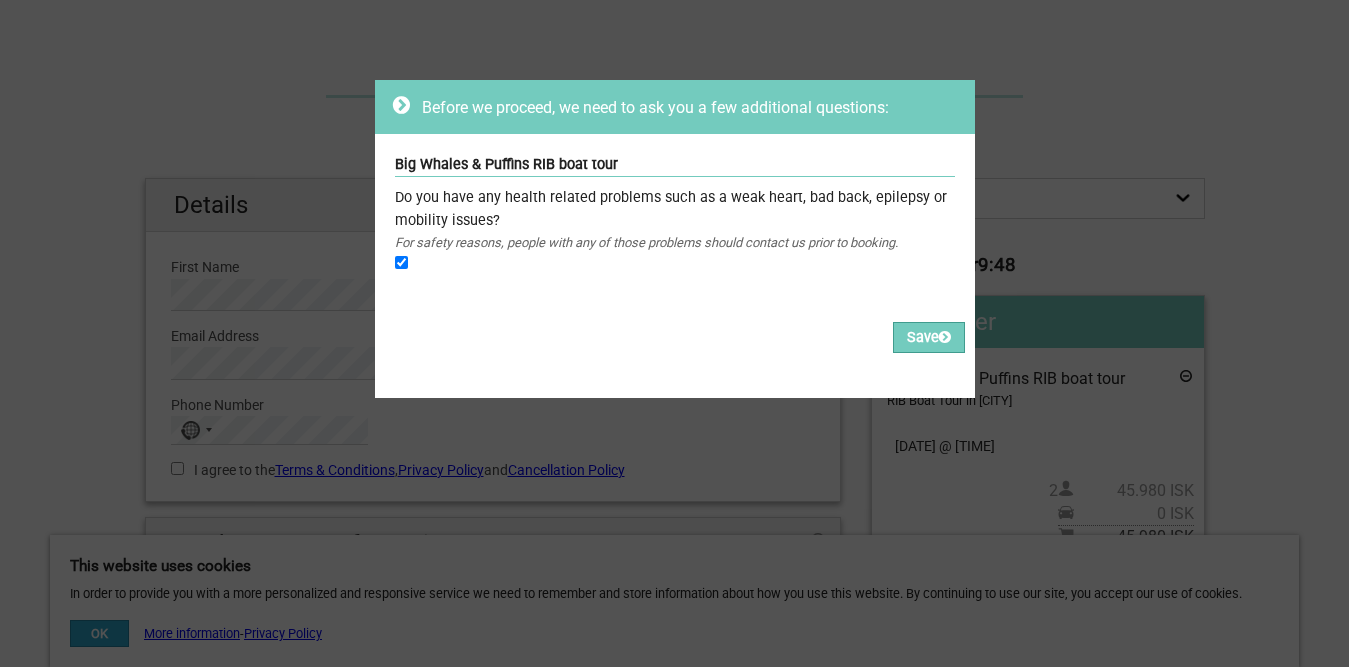 click at bounding box center [401, 262] 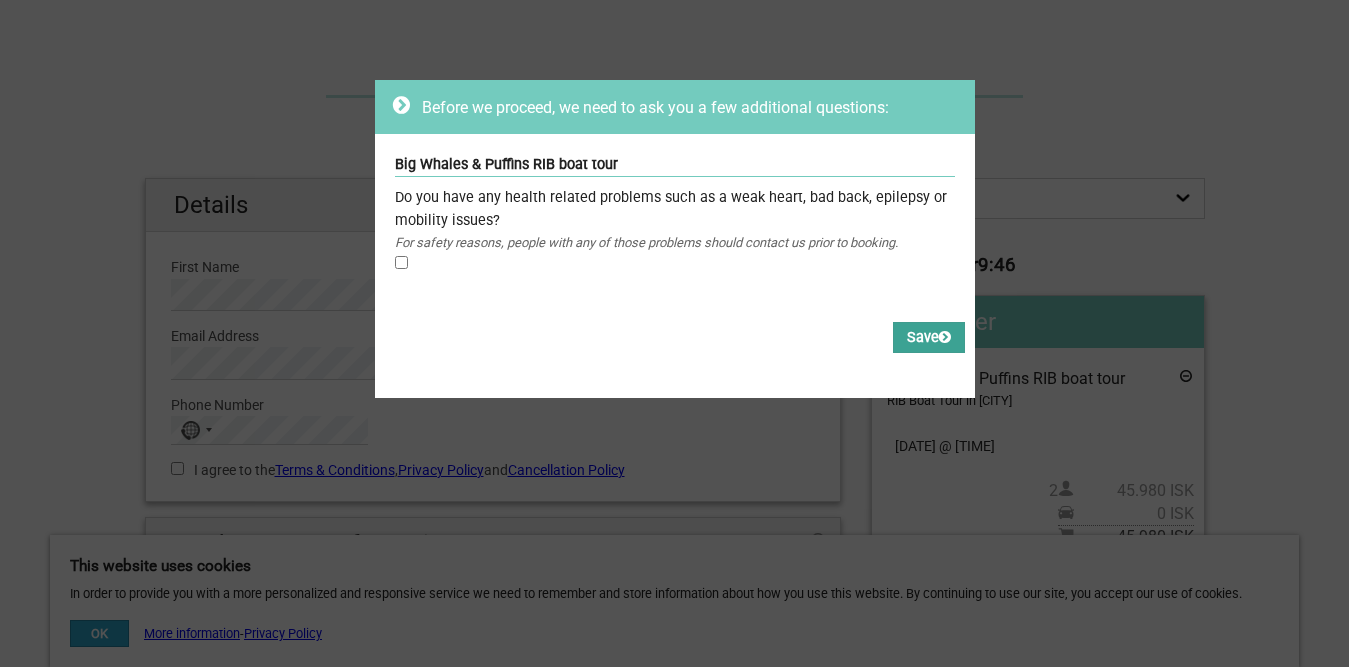 click on "Save" at bounding box center [929, 337] 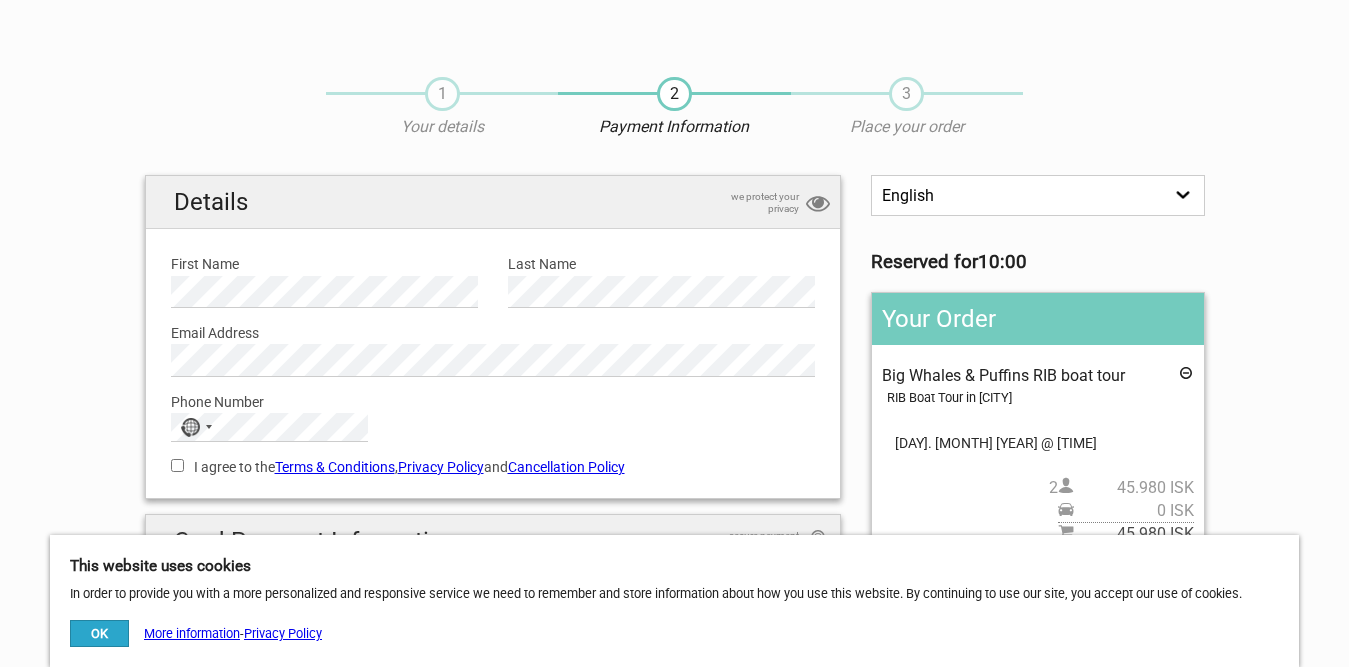 scroll, scrollTop: 300, scrollLeft: 0, axis: vertical 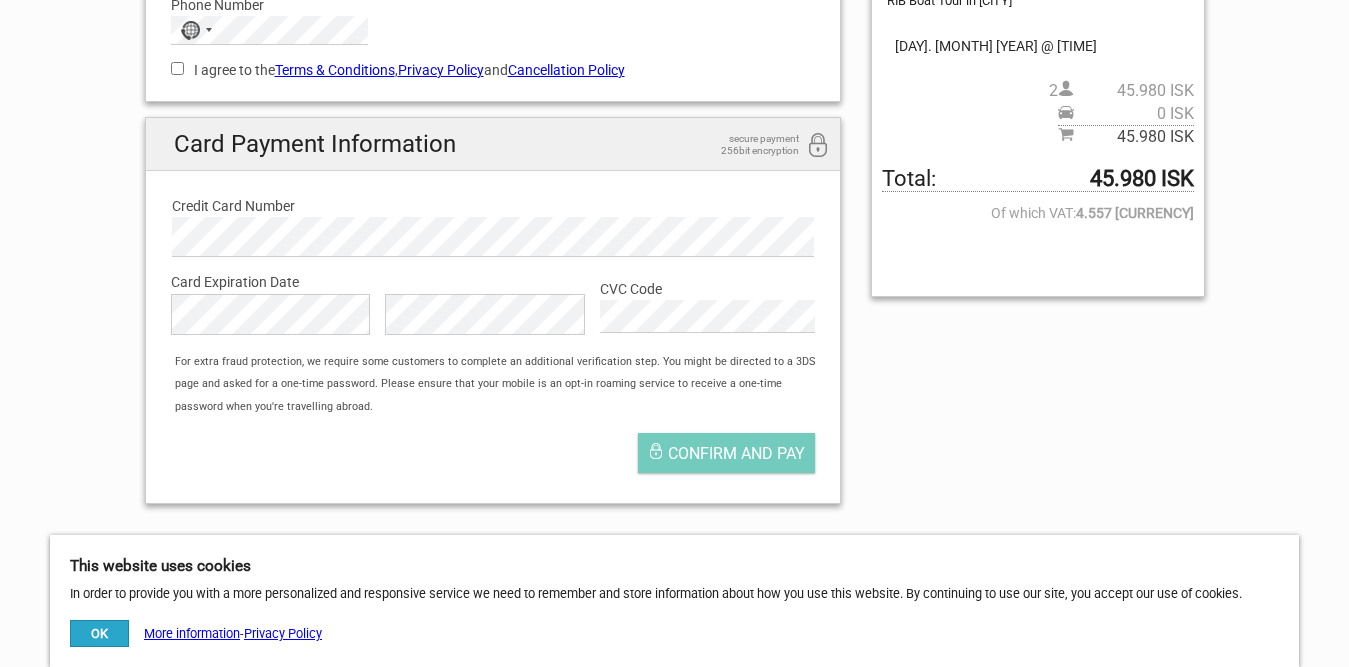 click on "Confirm and pay" at bounding box center (493, 458) 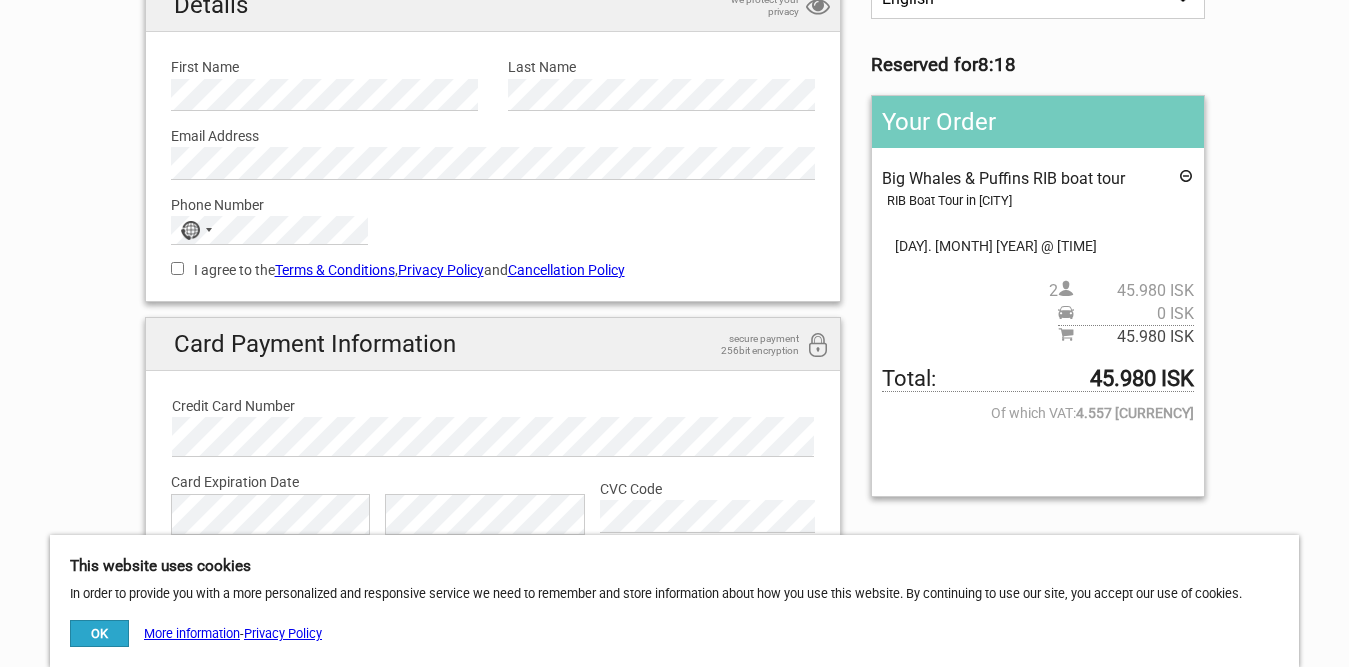 click on "I agree to the  Terms & Conditions ,  Privacy Policy  and  Cancellation Policy" at bounding box center [493, 270] 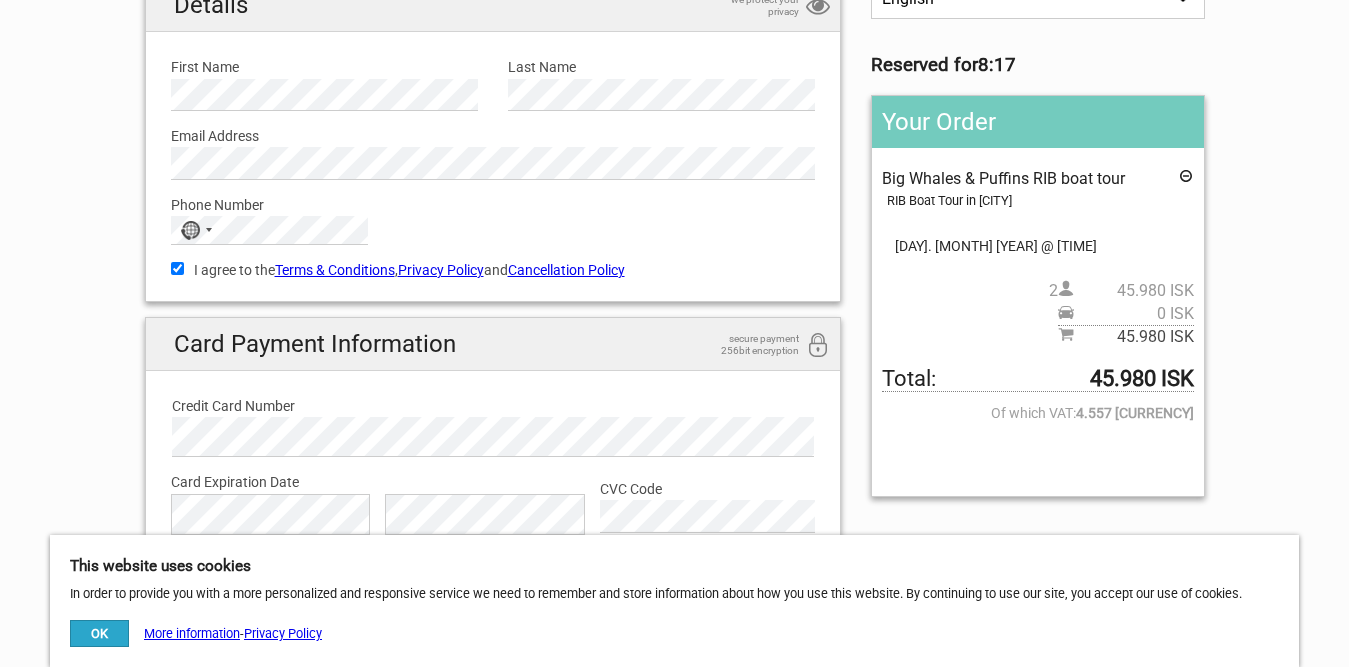 scroll, scrollTop: 0, scrollLeft: 0, axis: both 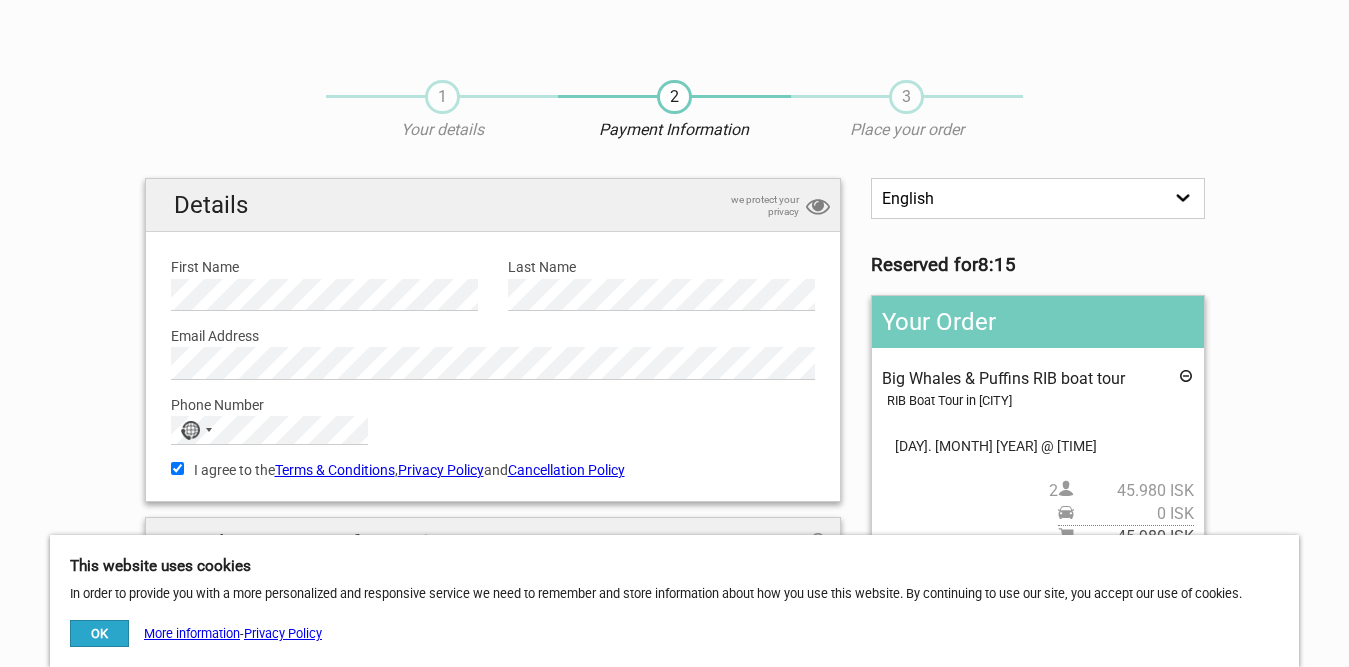 click on "English
Español
Deutsch" at bounding box center [1037, 198] 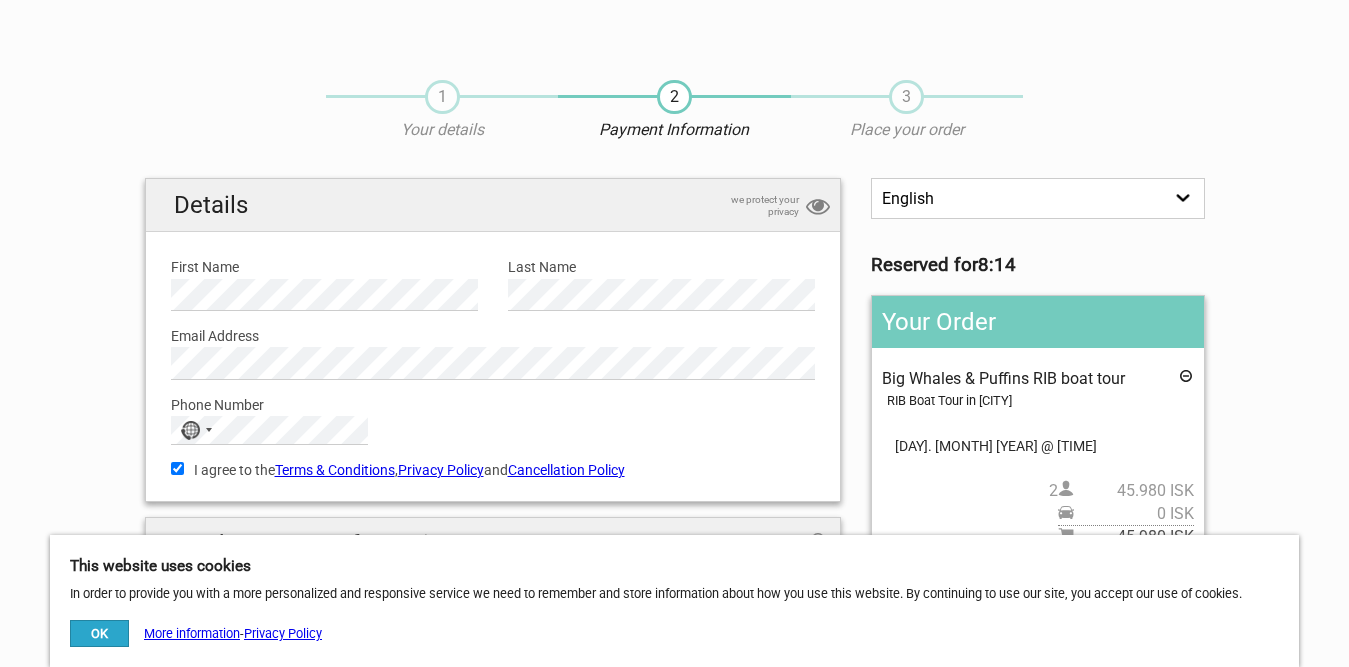 select on "/es/HandleOrder/Info/647707/03f3da802ff9c32febdb85cf237cc250" 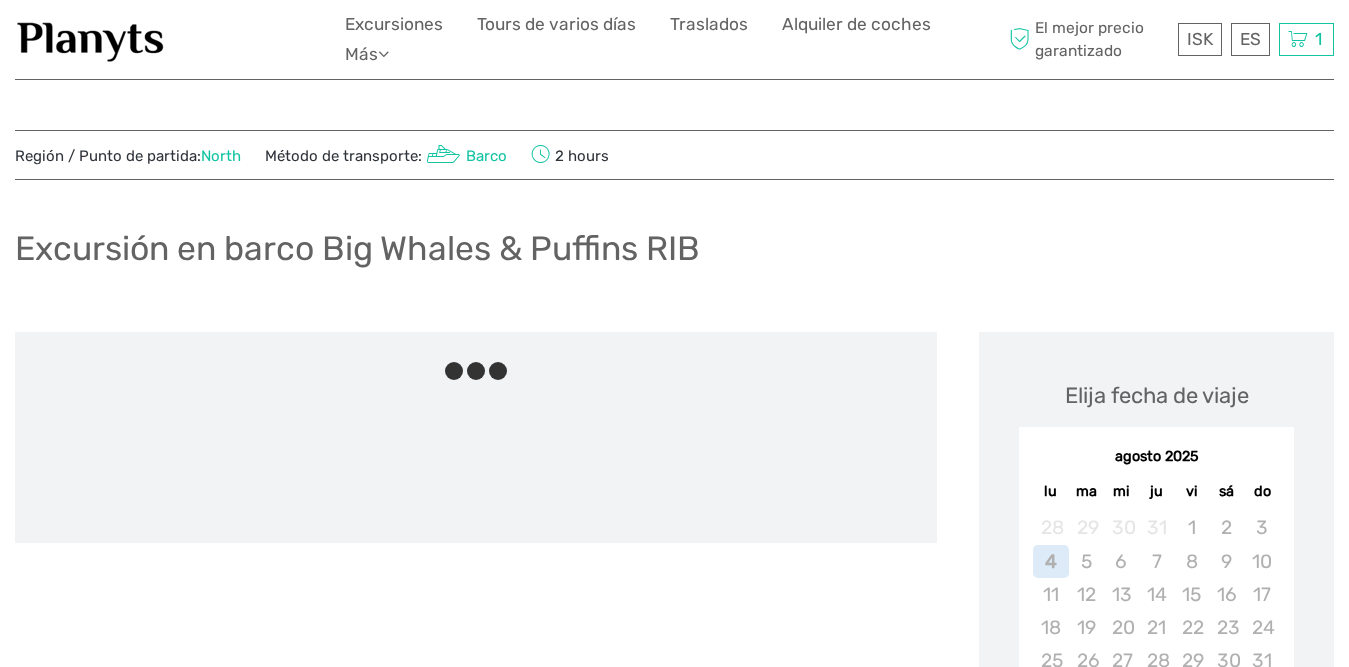 scroll, scrollTop: 0, scrollLeft: 0, axis: both 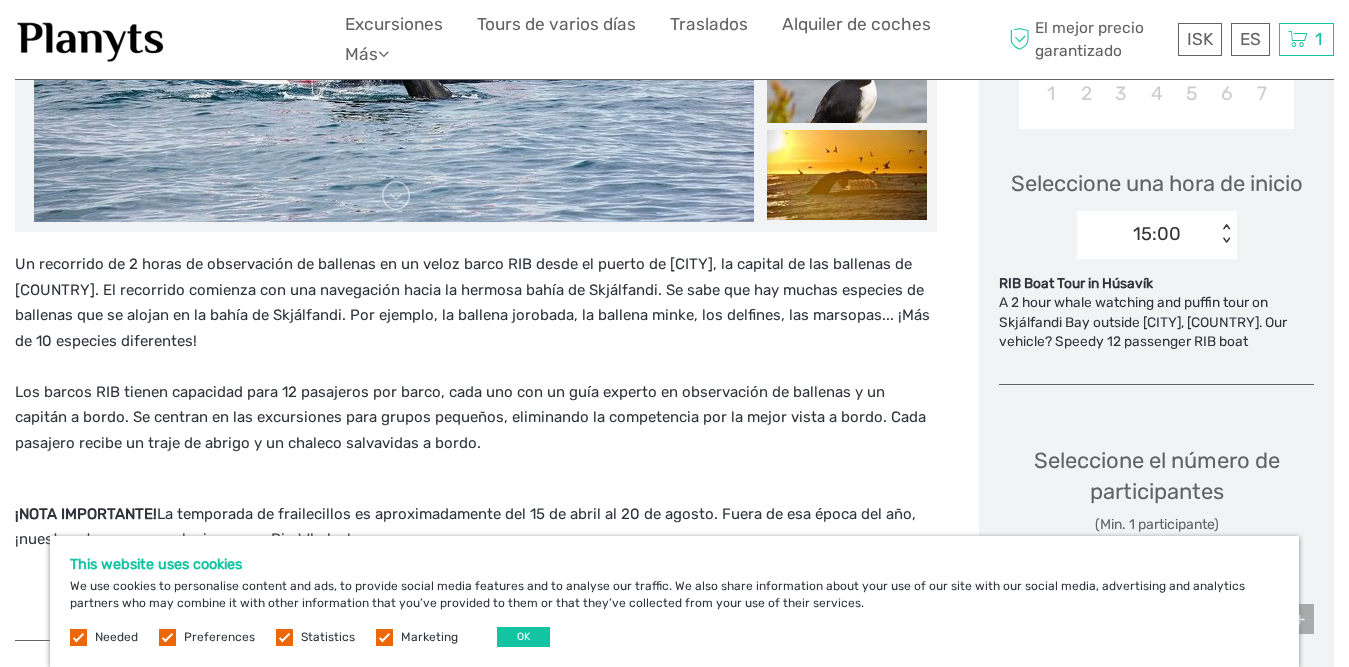 click on "15:00" at bounding box center [1157, 234] 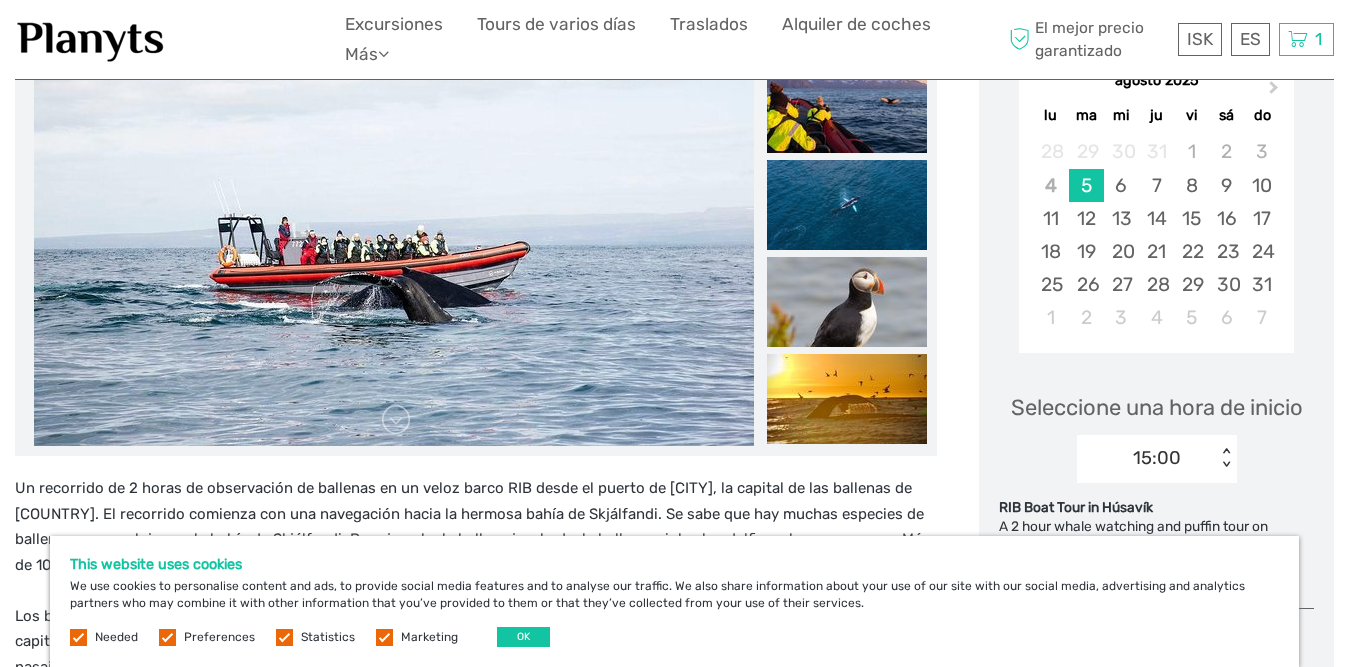 scroll, scrollTop: 300, scrollLeft: 0, axis: vertical 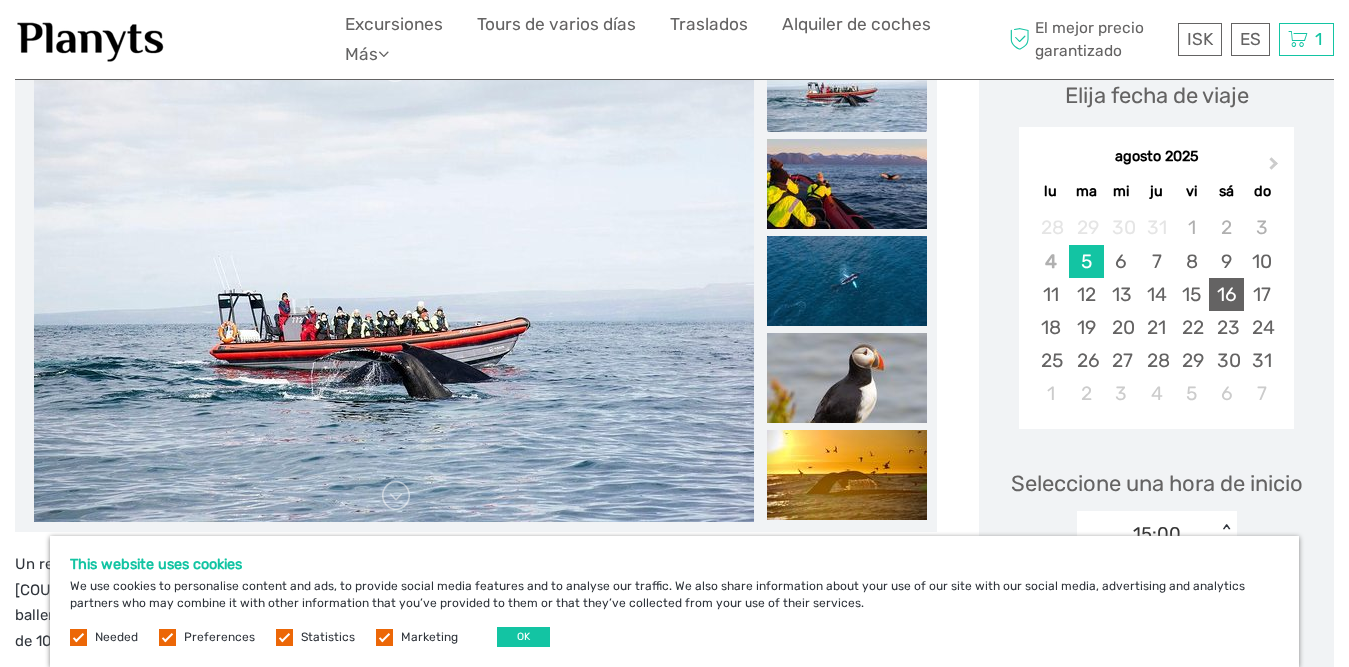 click on "16" at bounding box center [1226, 294] 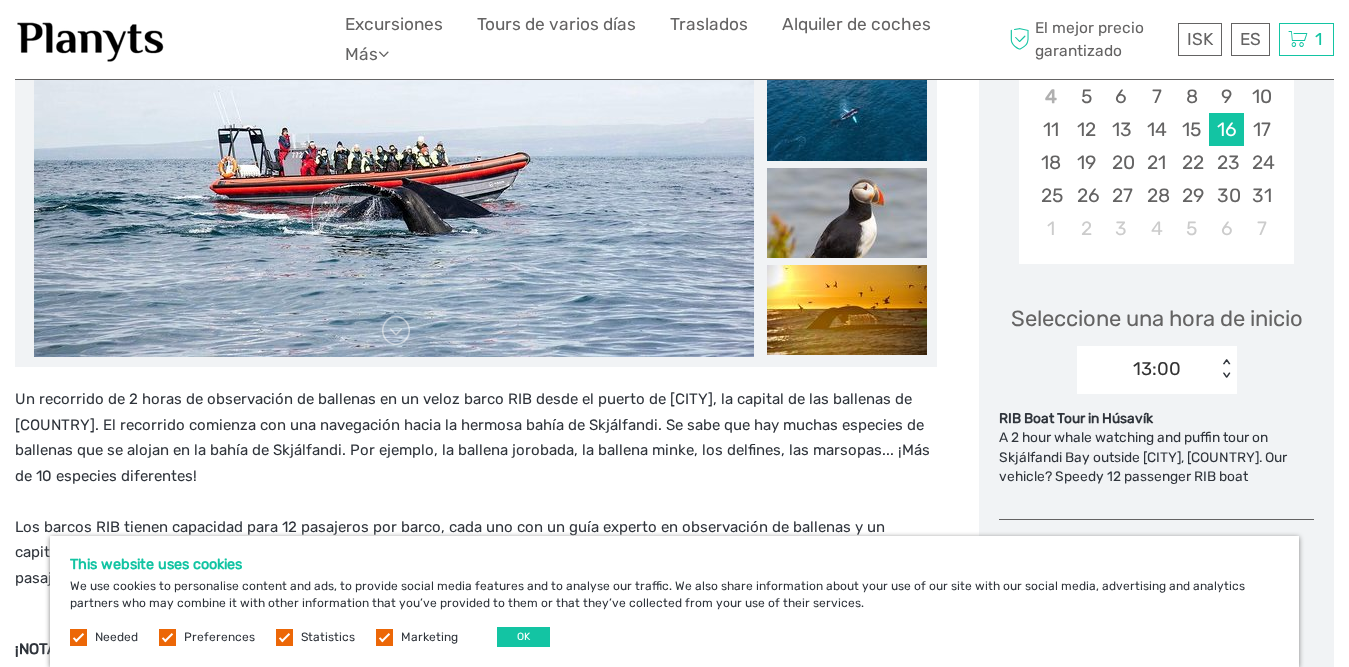 scroll, scrollTop: 500, scrollLeft: 0, axis: vertical 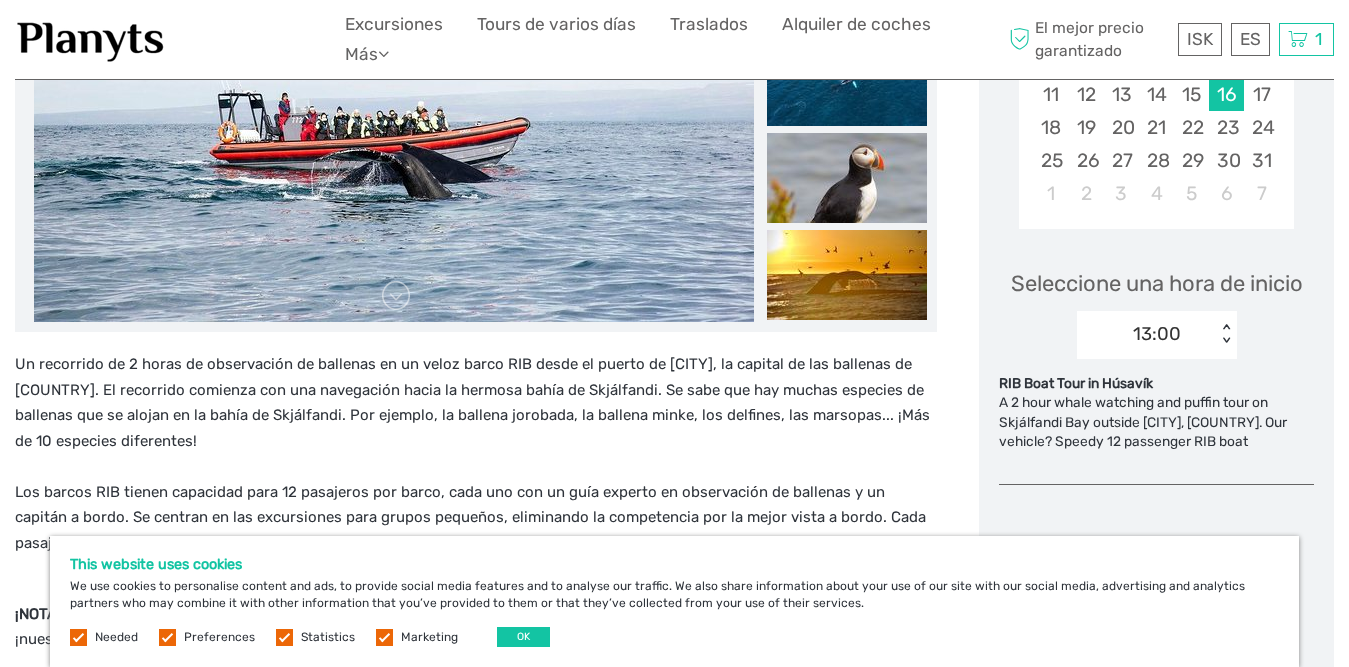 click on "13:00" at bounding box center (1146, 334) 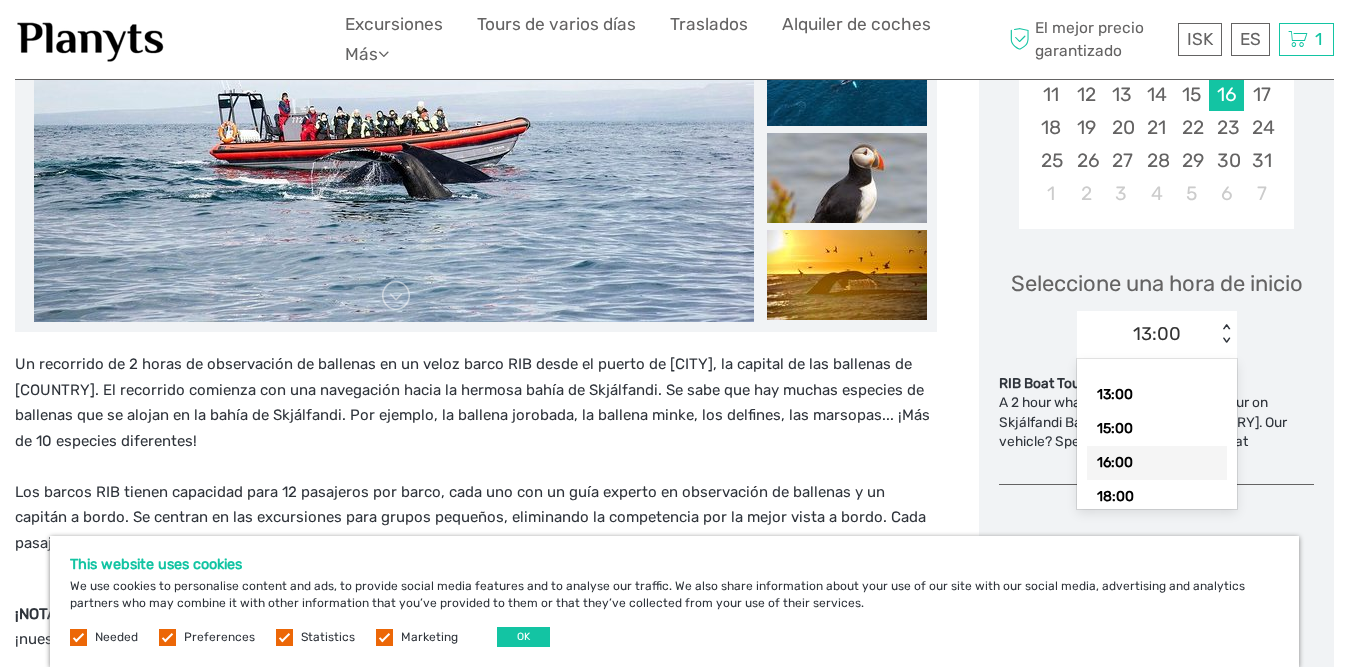 click on "16:00" at bounding box center [1157, 463] 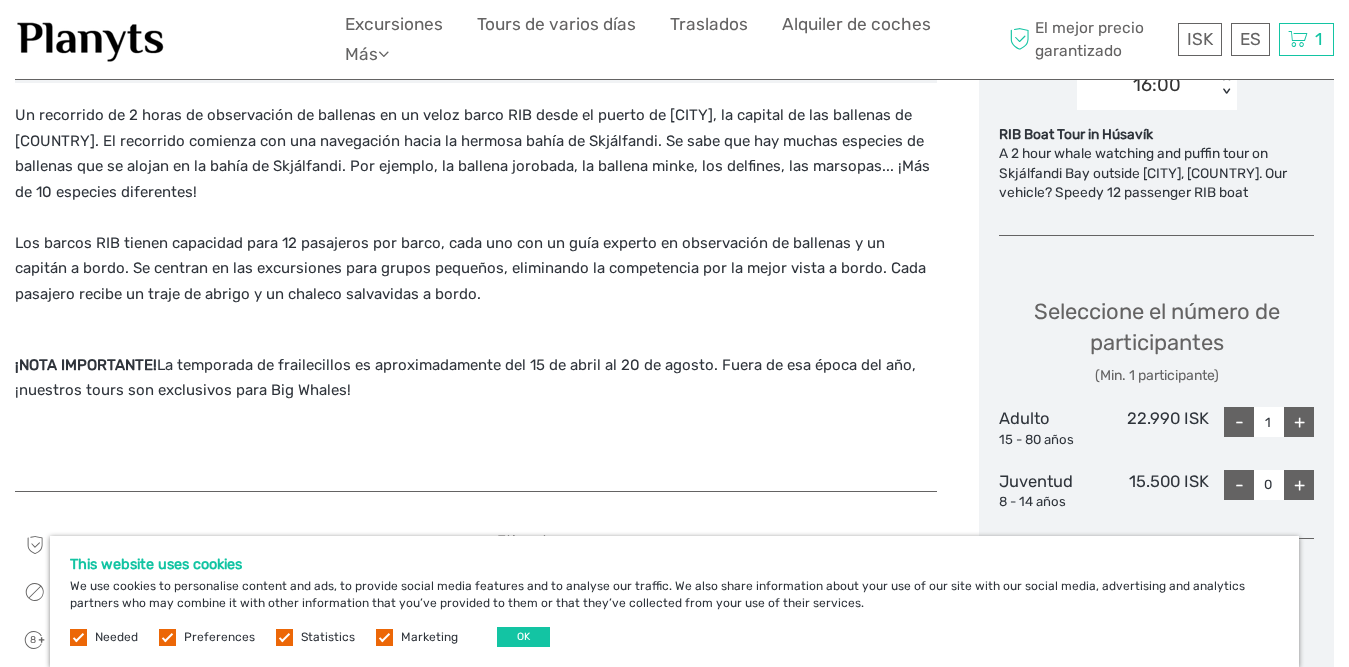 scroll, scrollTop: 800, scrollLeft: 0, axis: vertical 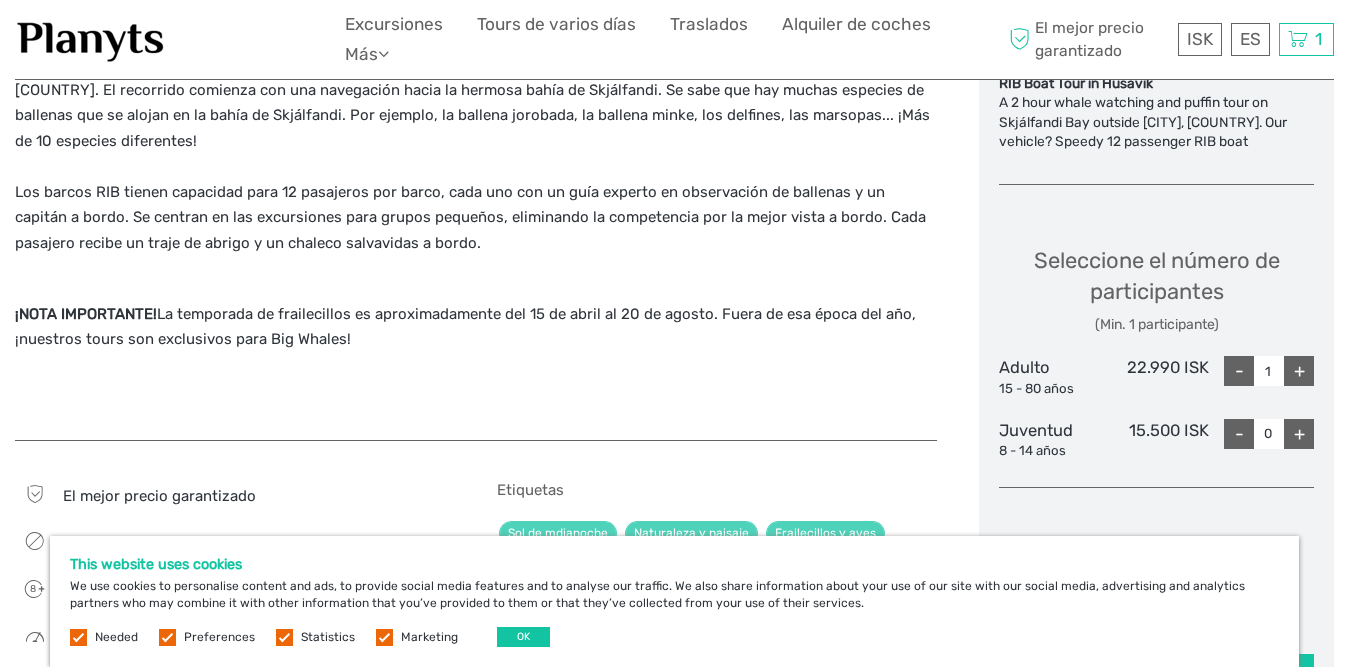 click on "+" at bounding box center [1299, 371] 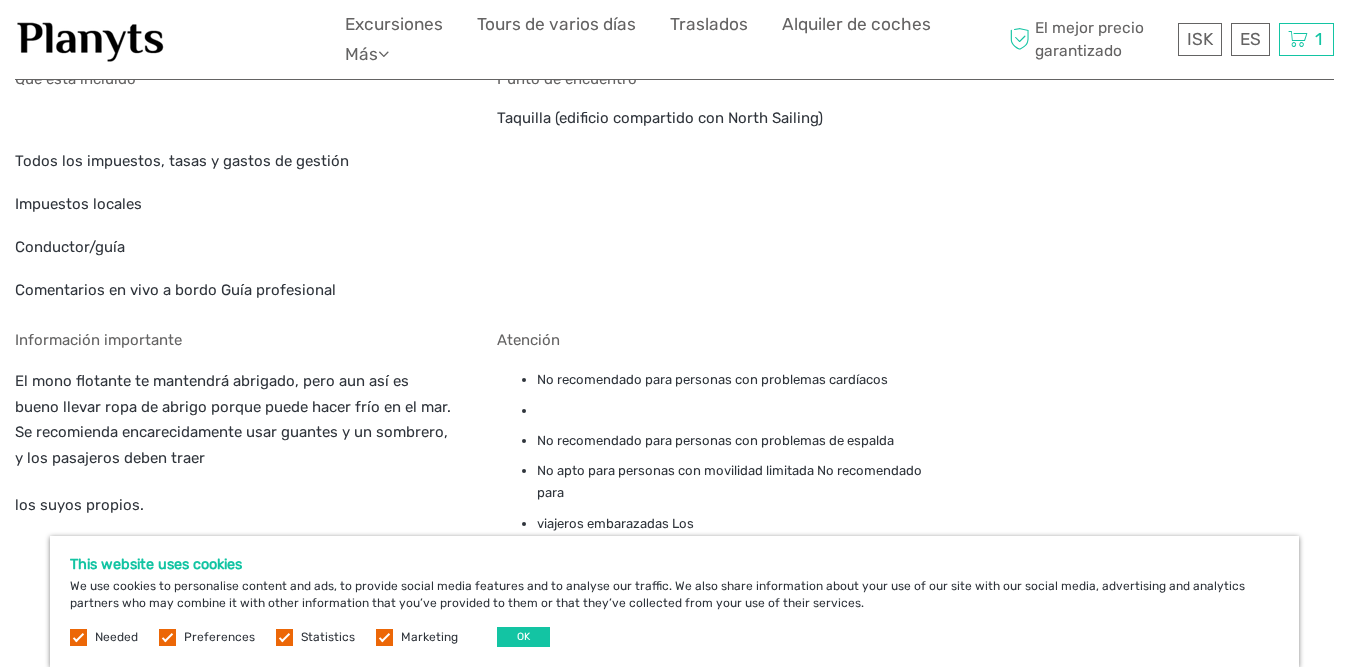 scroll, scrollTop: 1500, scrollLeft: 0, axis: vertical 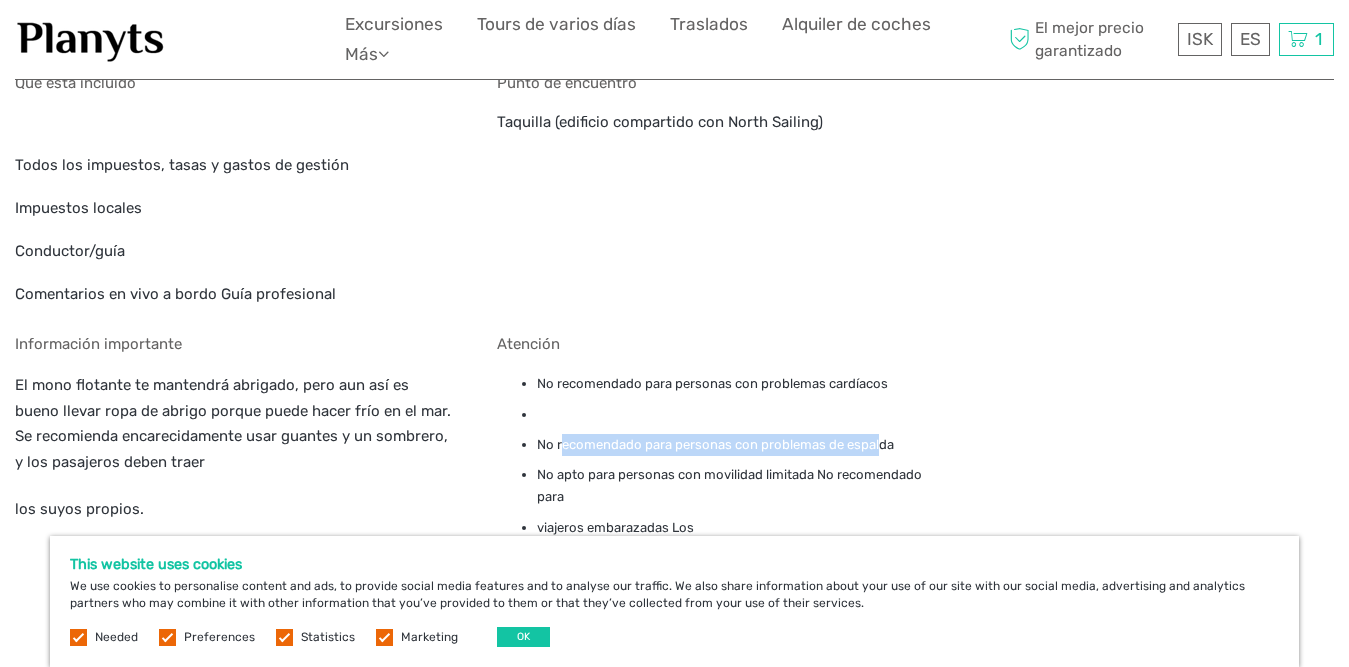 drag, startPoint x: 565, startPoint y: 450, endPoint x: 883, endPoint y: 441, distance: 318.12732 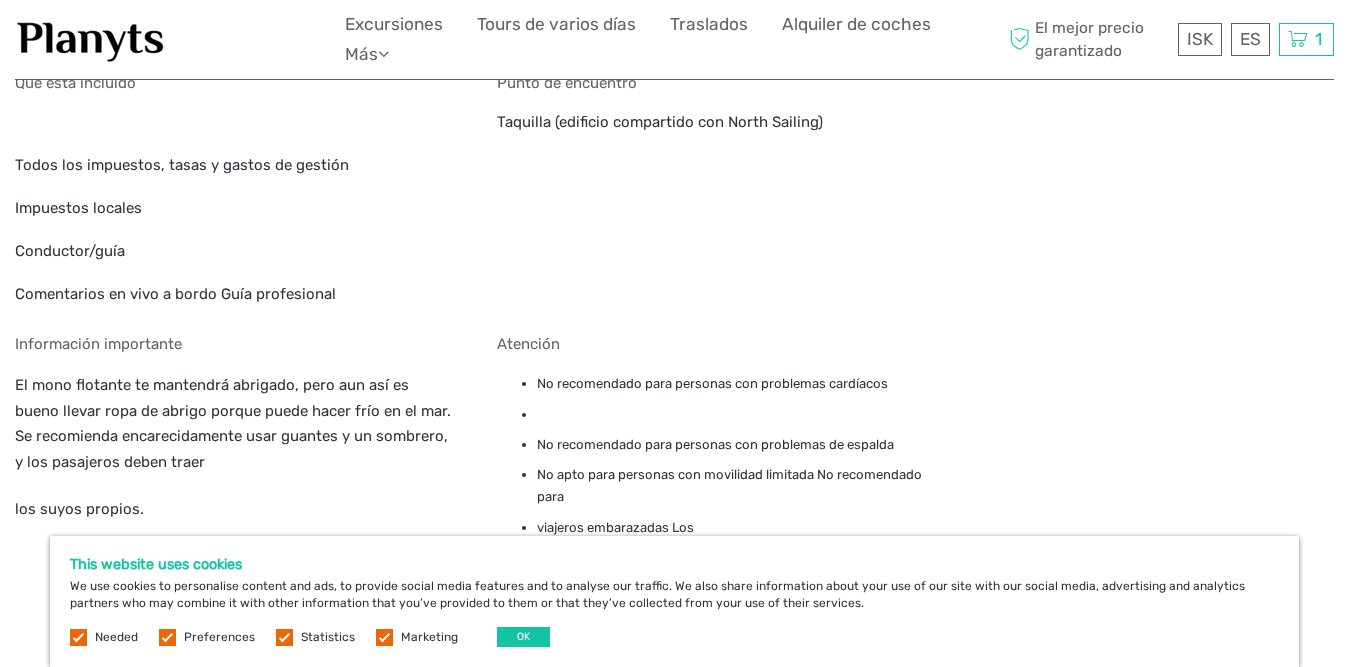 click on "No apto para personas con movilidad limitada No recomendado para" at bounding box center (737, 486) 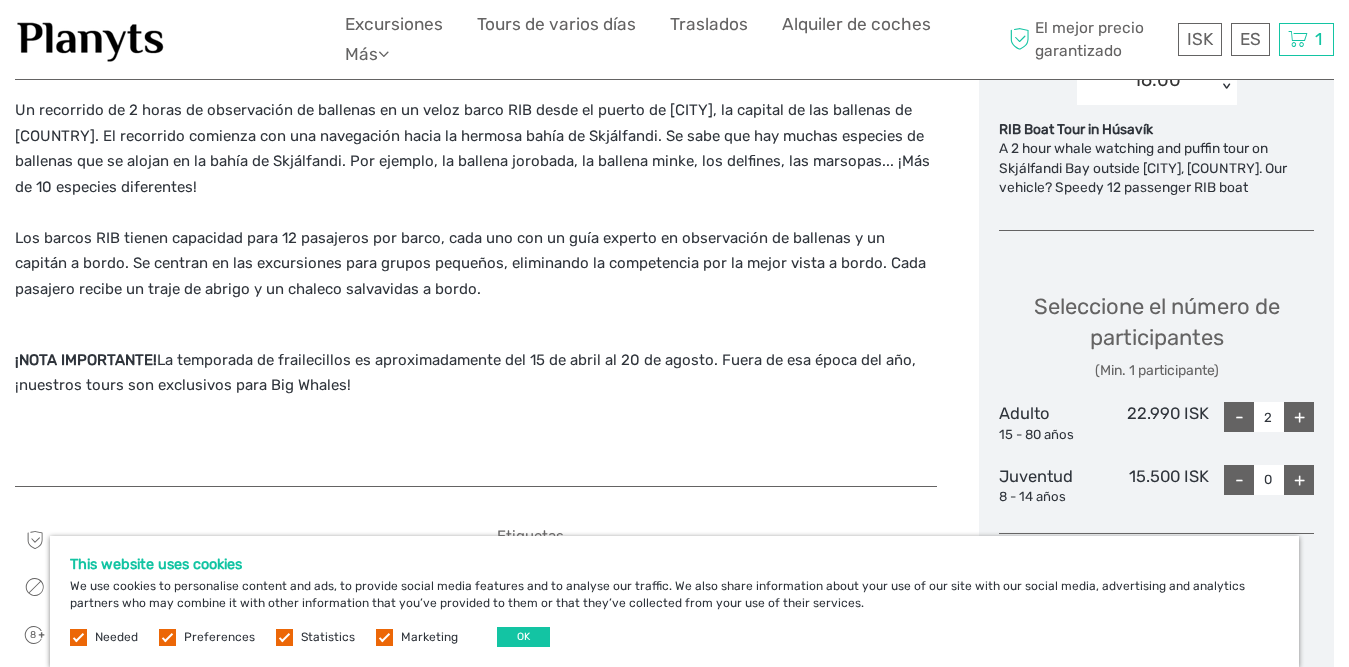 scroll, scrollTop: 700, scrollLeft: 0, axis: vertical 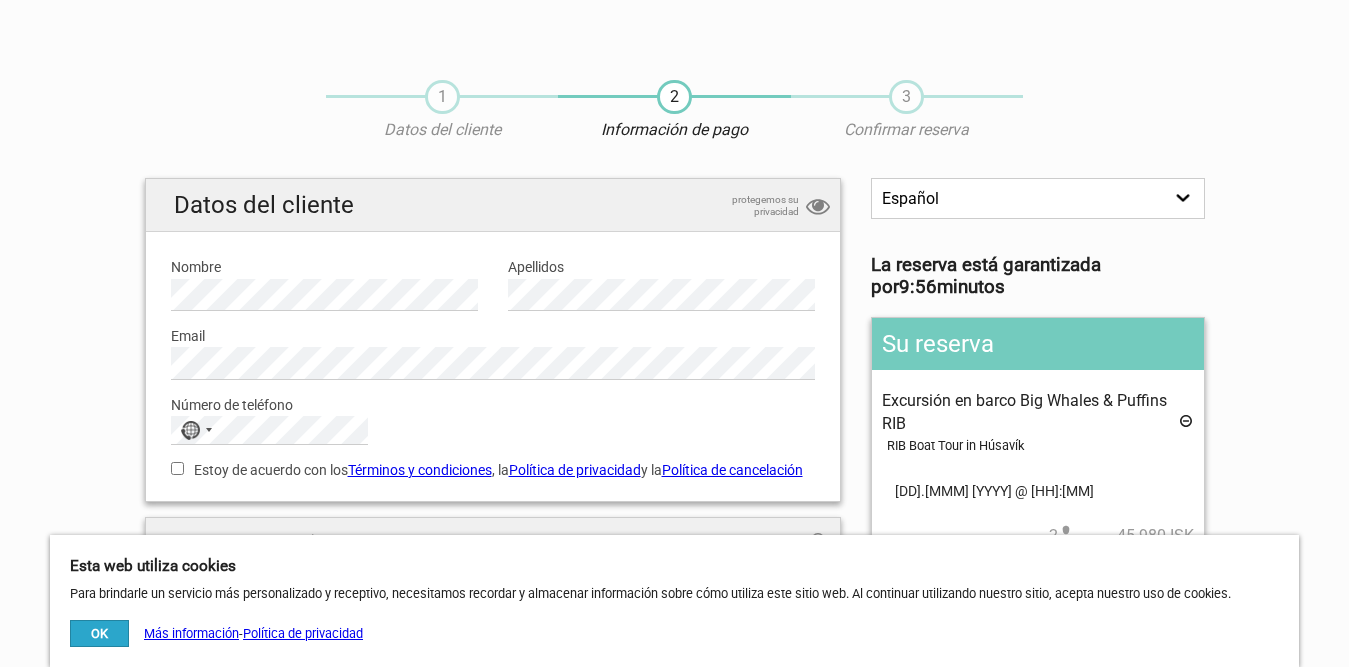 click on "Estoy de acuerdo con los  Términos y condiciones , la  Política de privacidad  y la  Política de cancelación" at bounding box center (493, 470) 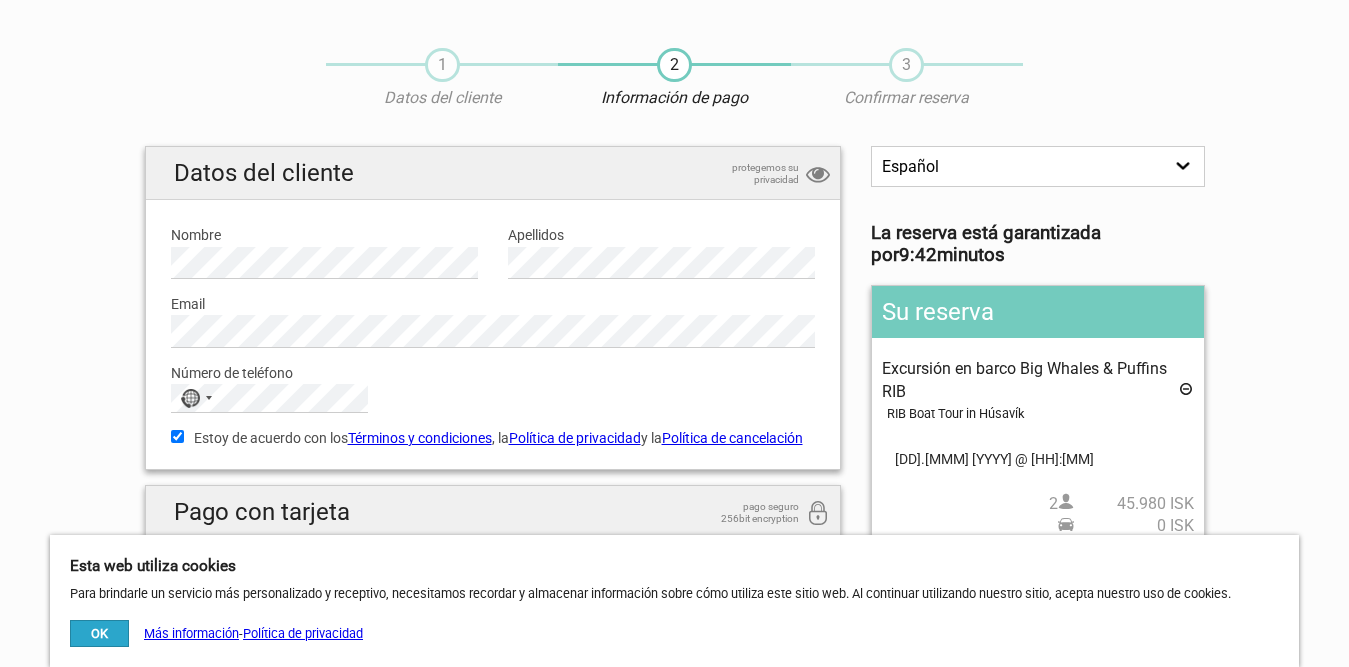 scroll, scrollTop: 0, scrollLeft: 0, axis: both 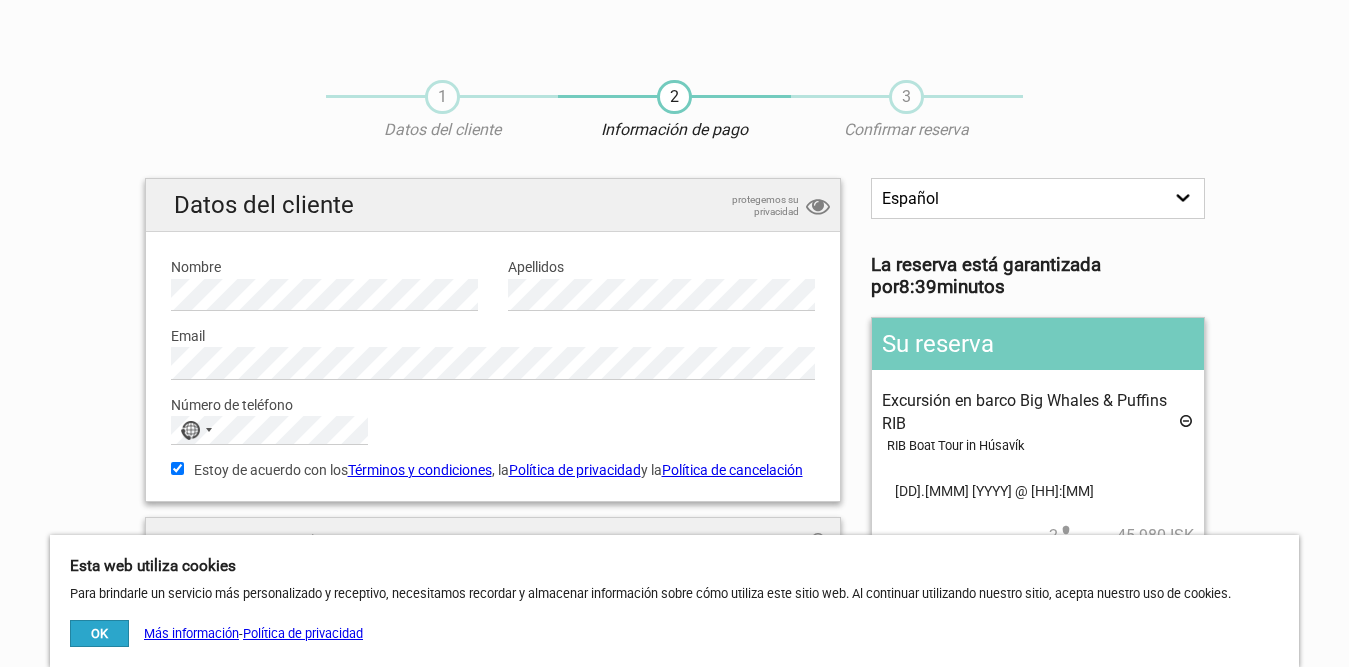 click on "Nombre" at bounding box center [324, 267] 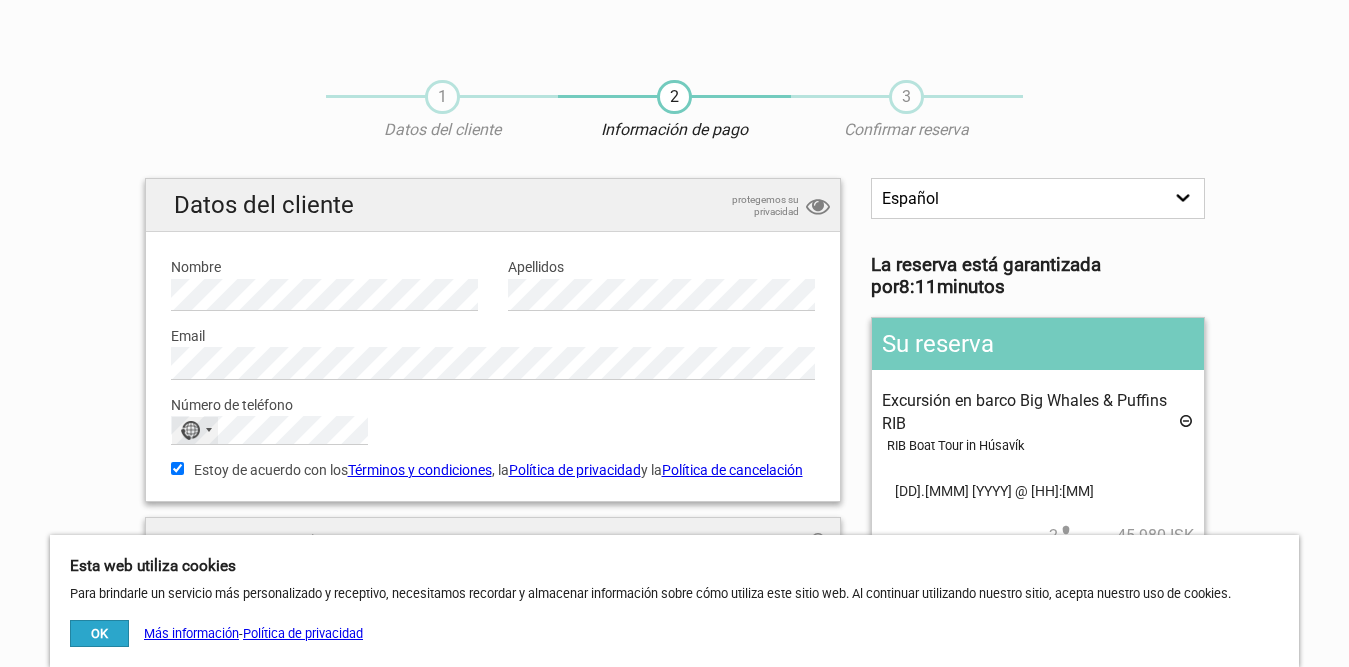 click on "No country selected" at bounding box center (195, 430) 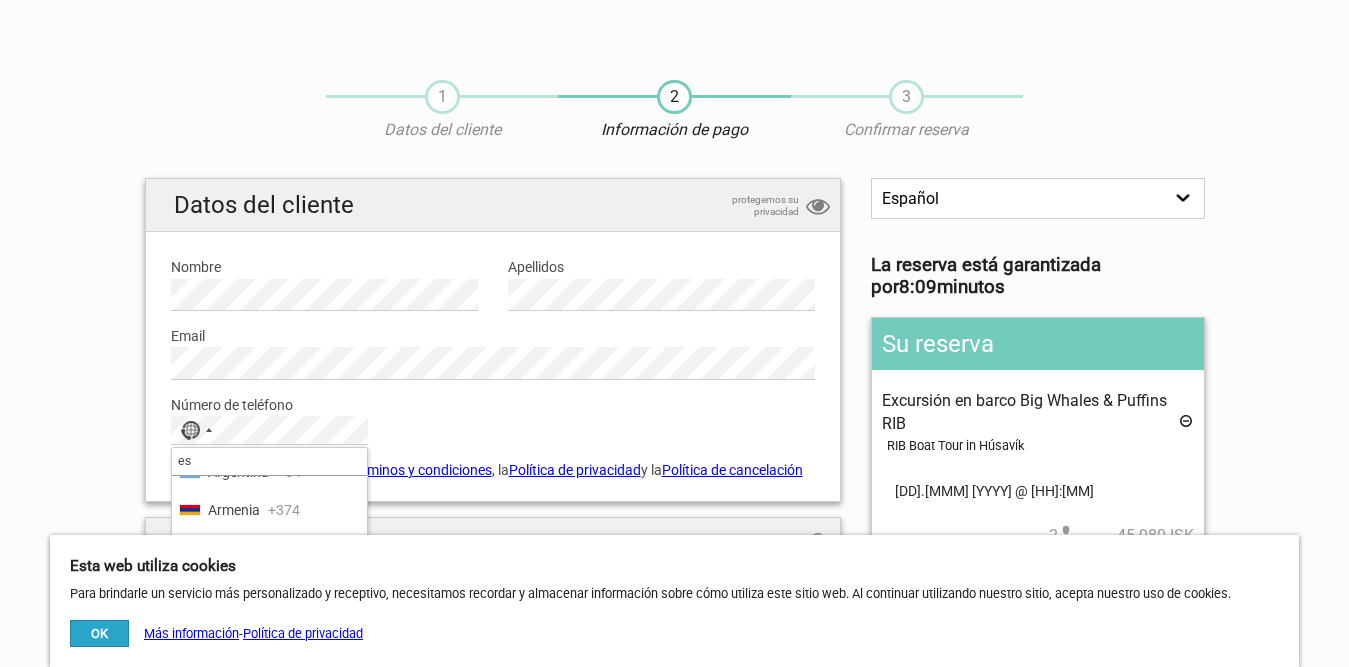 scroll, scrollTop: 0, scrollLeft: 0, axis: both 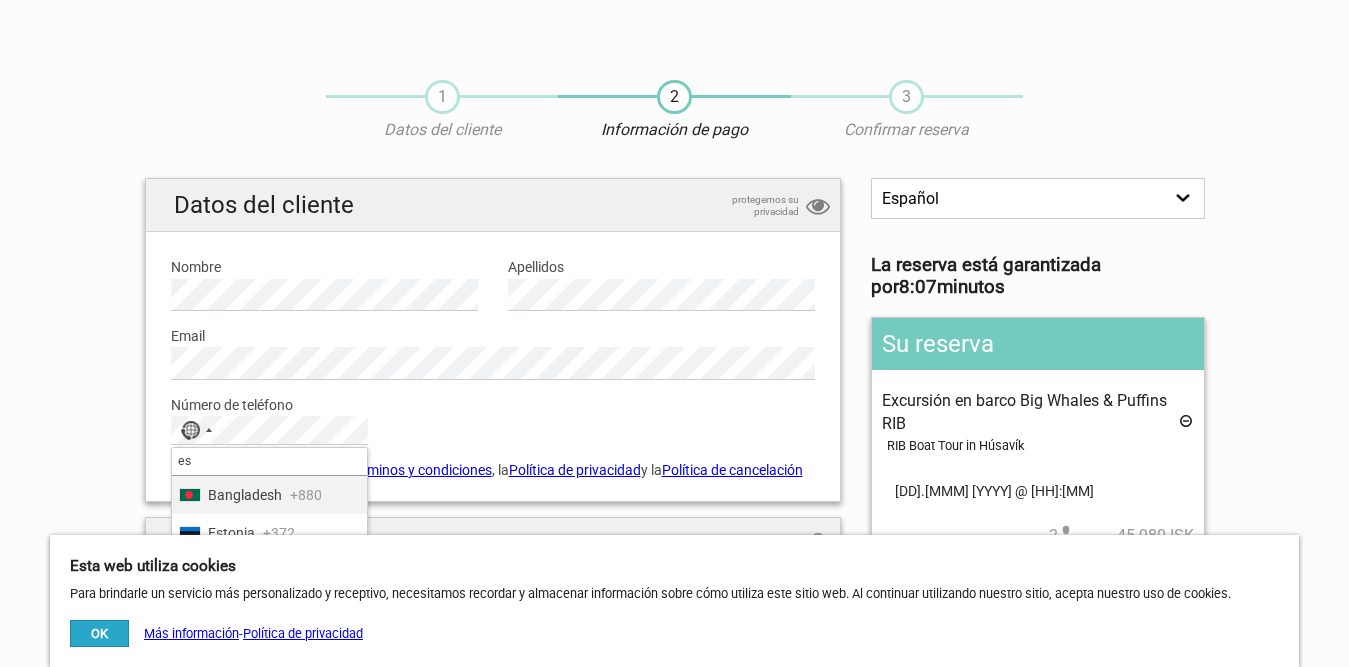 type on "e" 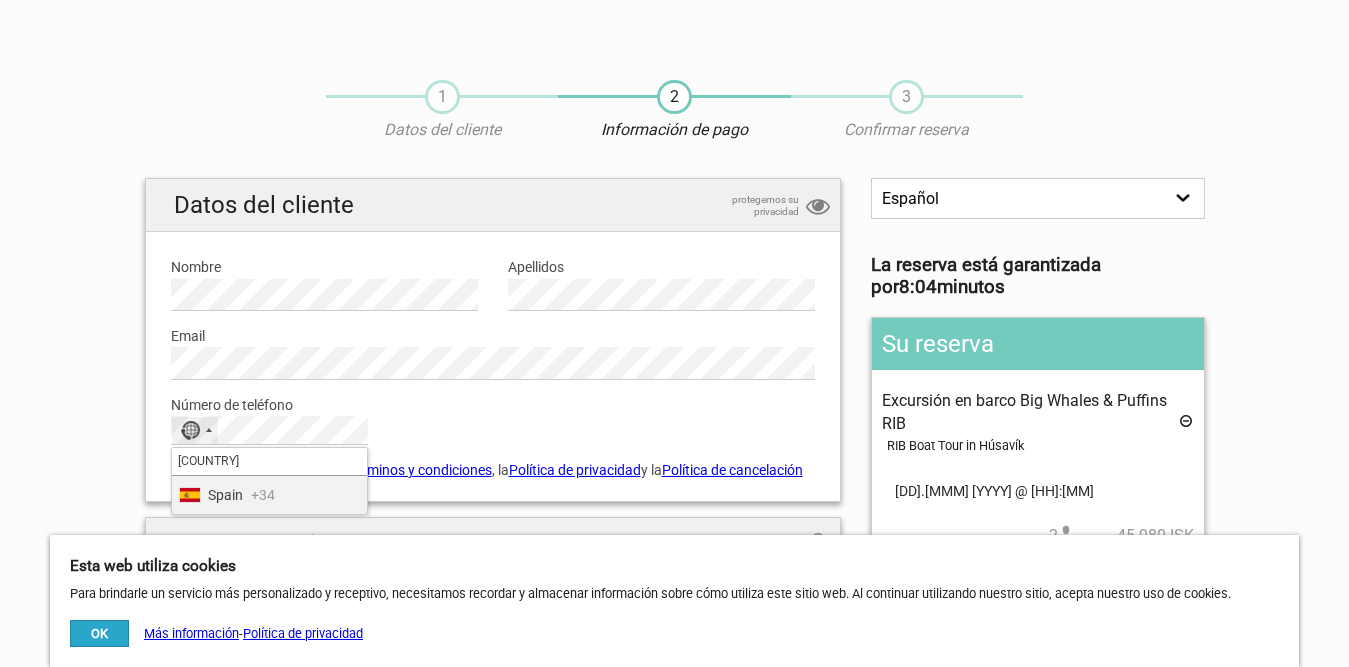 type on "[COUNTRY]" 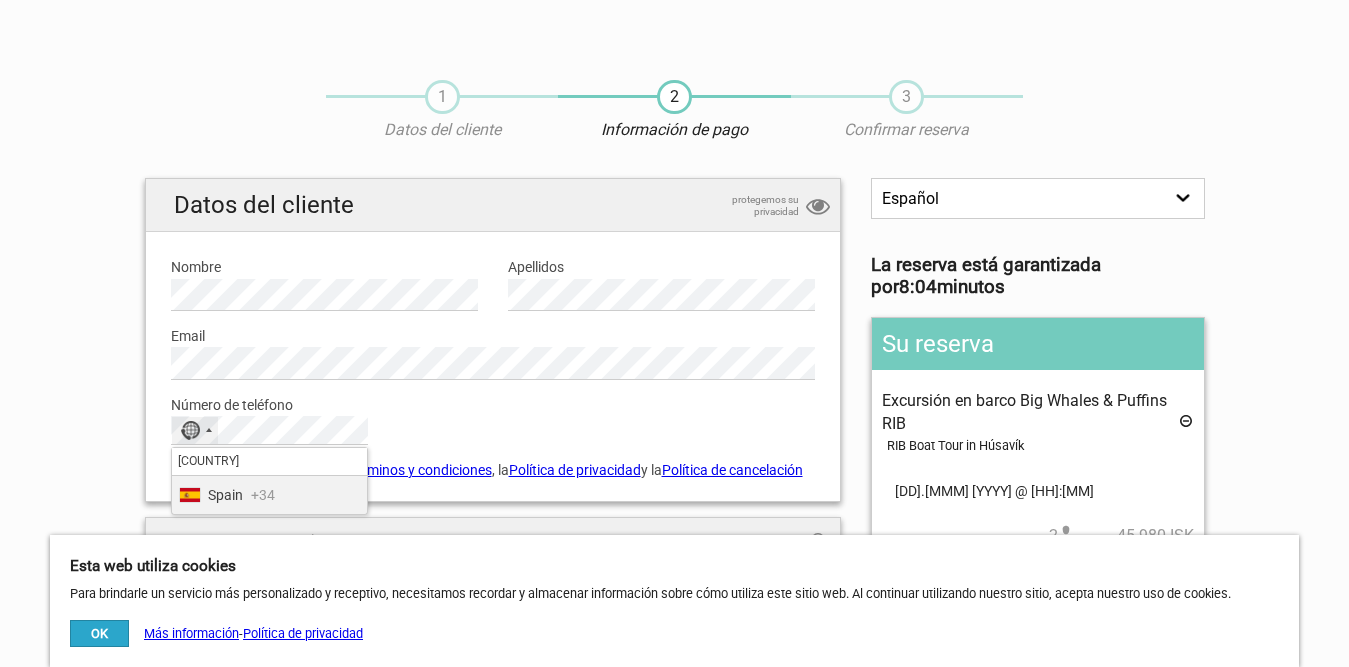 click on "[COUNTRY] +[PHONE]" at bounding box center [269, 495] 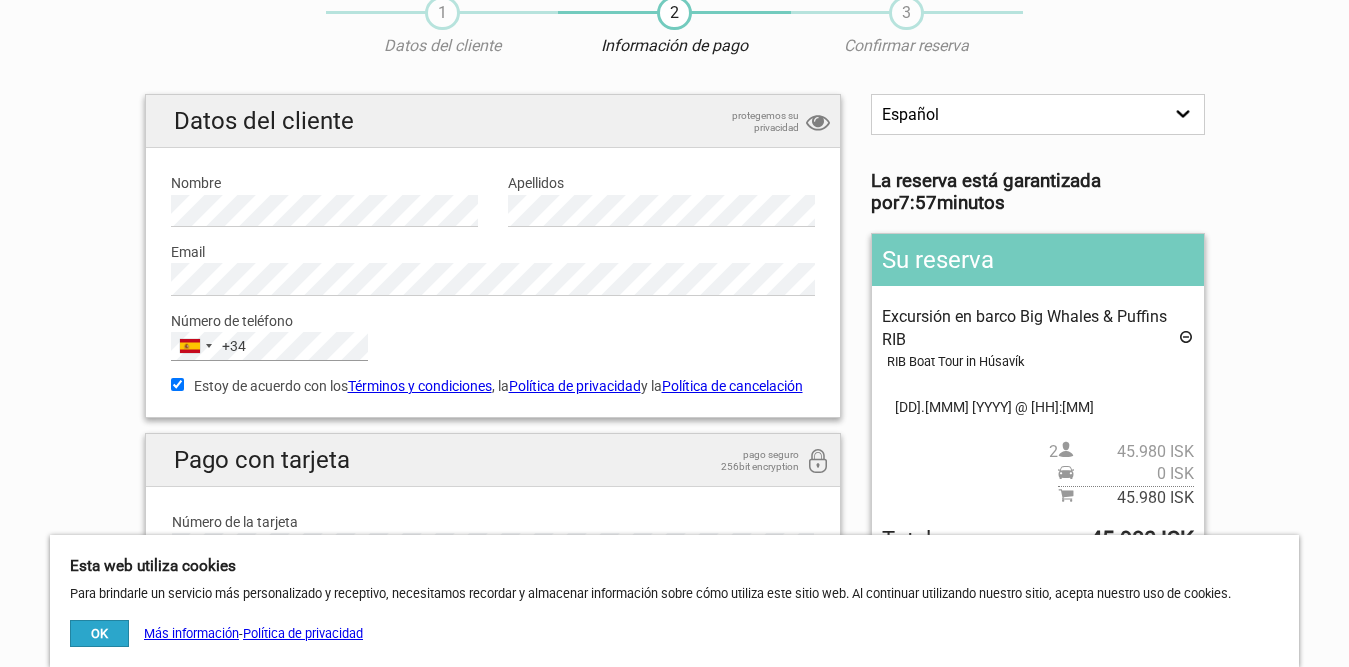 scroll, scrollTop: 200, scrollLeft: 0, axis: vertical 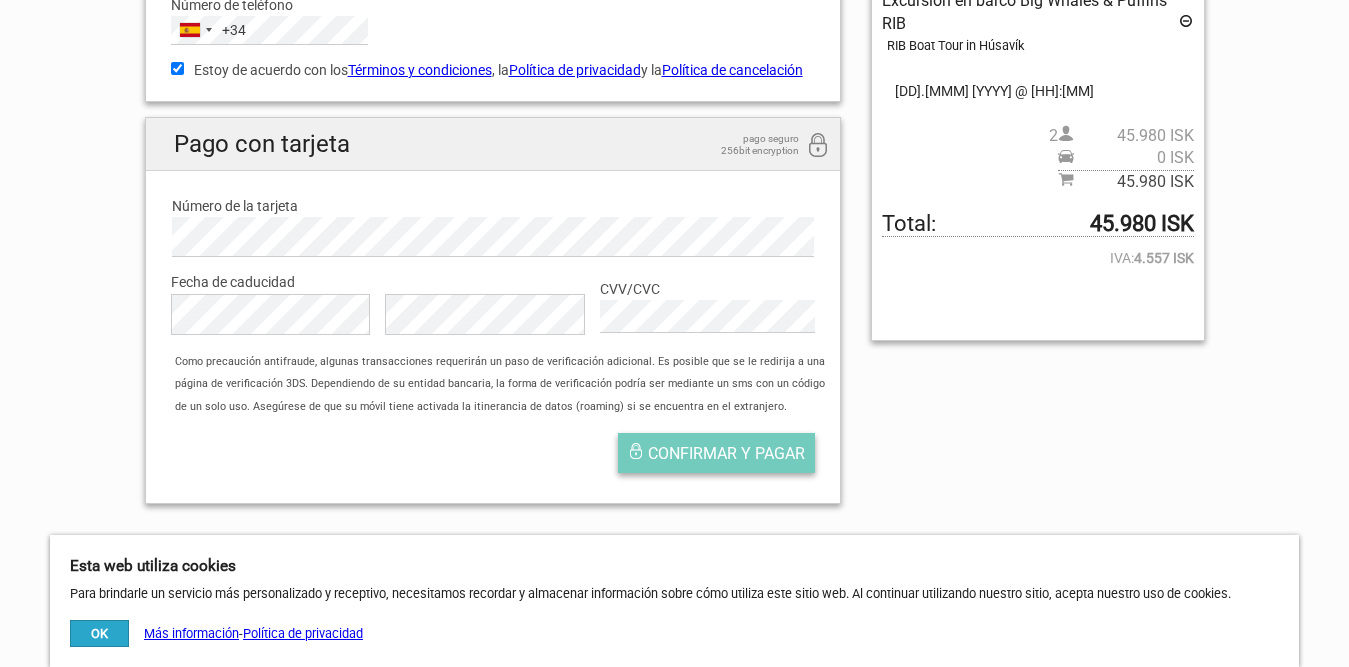click on "Confirmar y pagar" at bounding box center (726, 453) 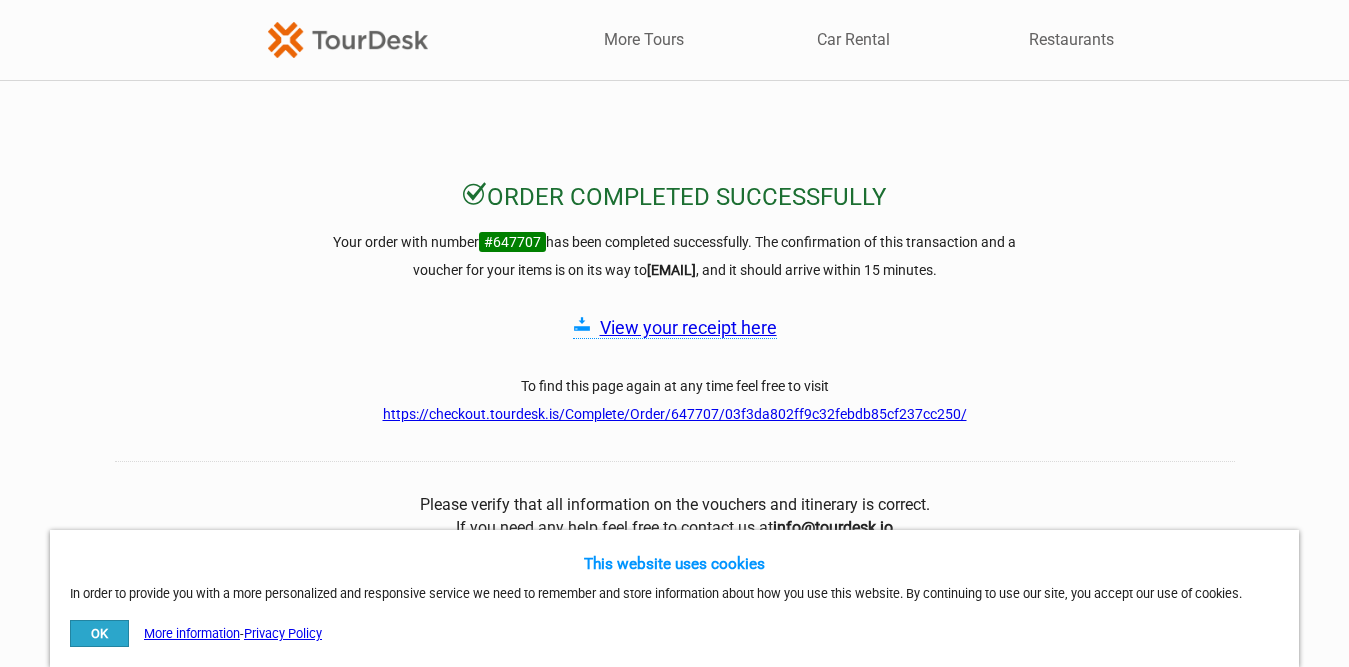 scroll, scrollTop: 0, scrollLeft: 0, axis: both 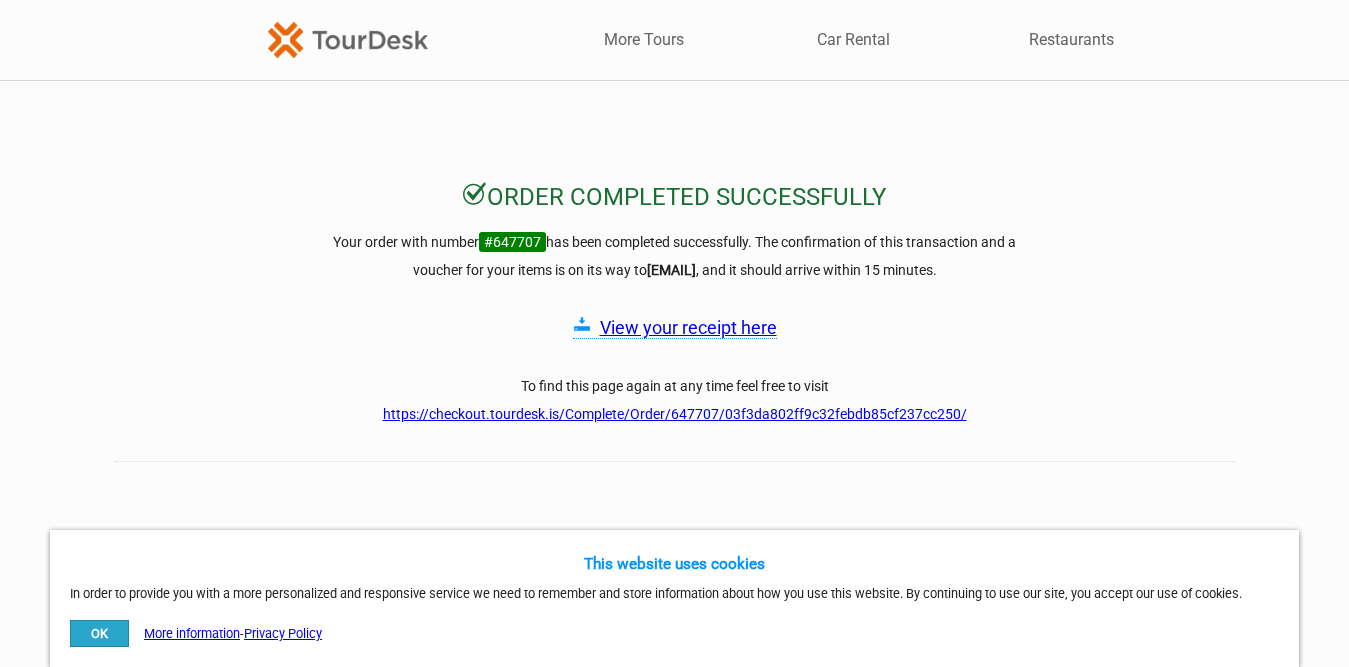 click on "View your receipt here" at bounding box center (688, 327) 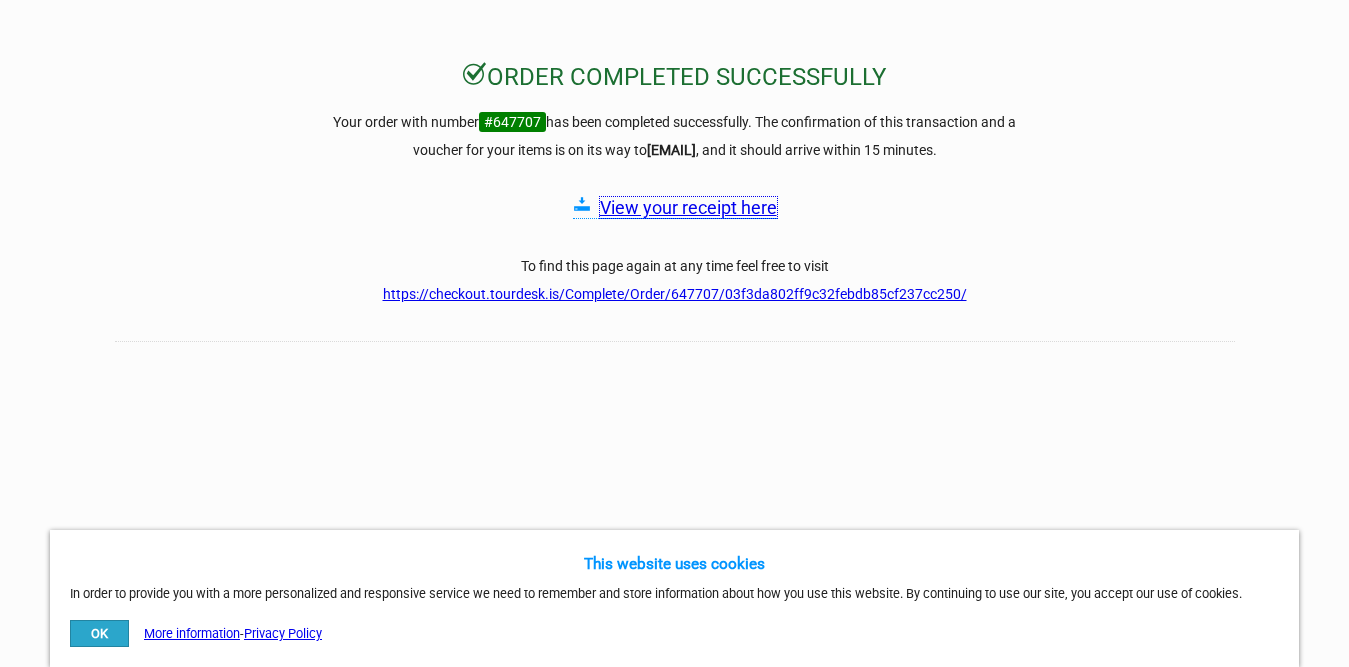 scroll, scrollTop: 300, scrollLeft: 0, axis: vertical 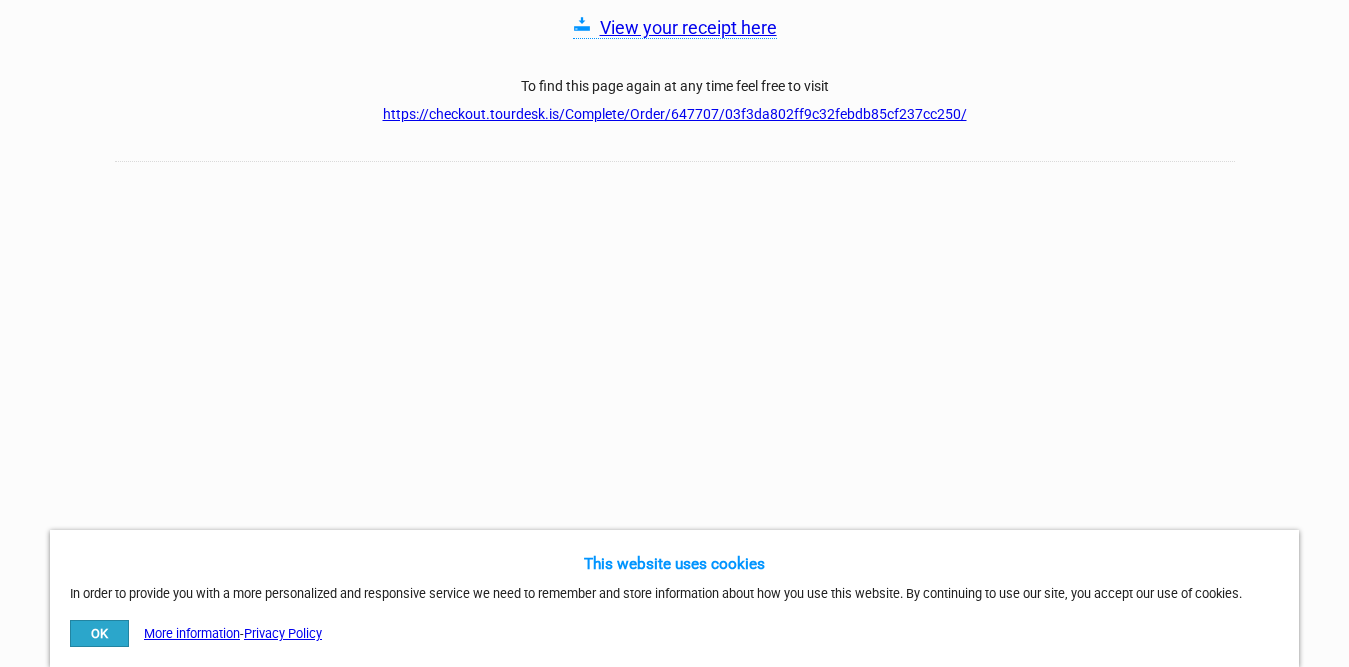click on "Order completed successfully
Your order with number  #647707  has been completed successfully. The confirmation of this transaction and a voucher for your items is on its way to  [EMAIL] , and it should arrive within 15 minutes.
View your receipt here
To find this page again at any time feel free to visit
https://checkout.tourdesk.is/Complete/Order/647707/03f3da802ff9c32febdb85cf237cc250/
Please verify that all information on the vouchers and itinerary is correct.
If you need any help feel free to contact us at  [EMAIL]" at bounding box center [674, 263] 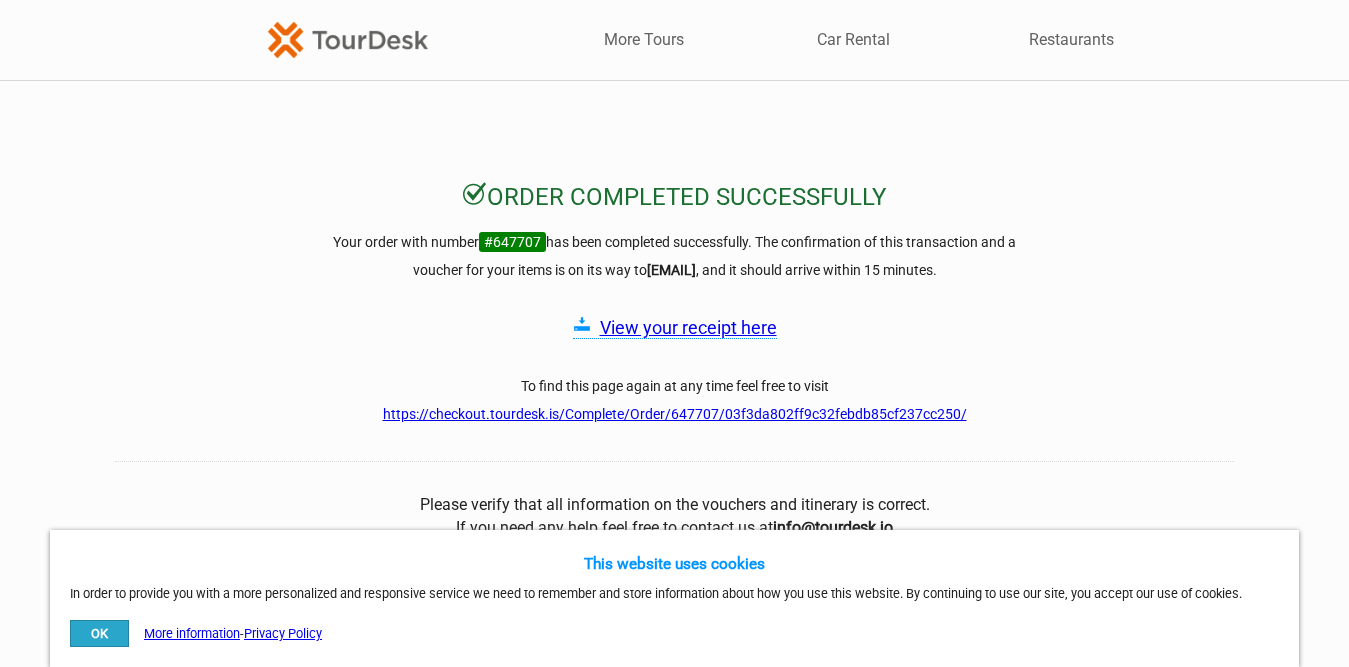 scroll, scrollTop: 0, scrollLeft: 0, axis: both 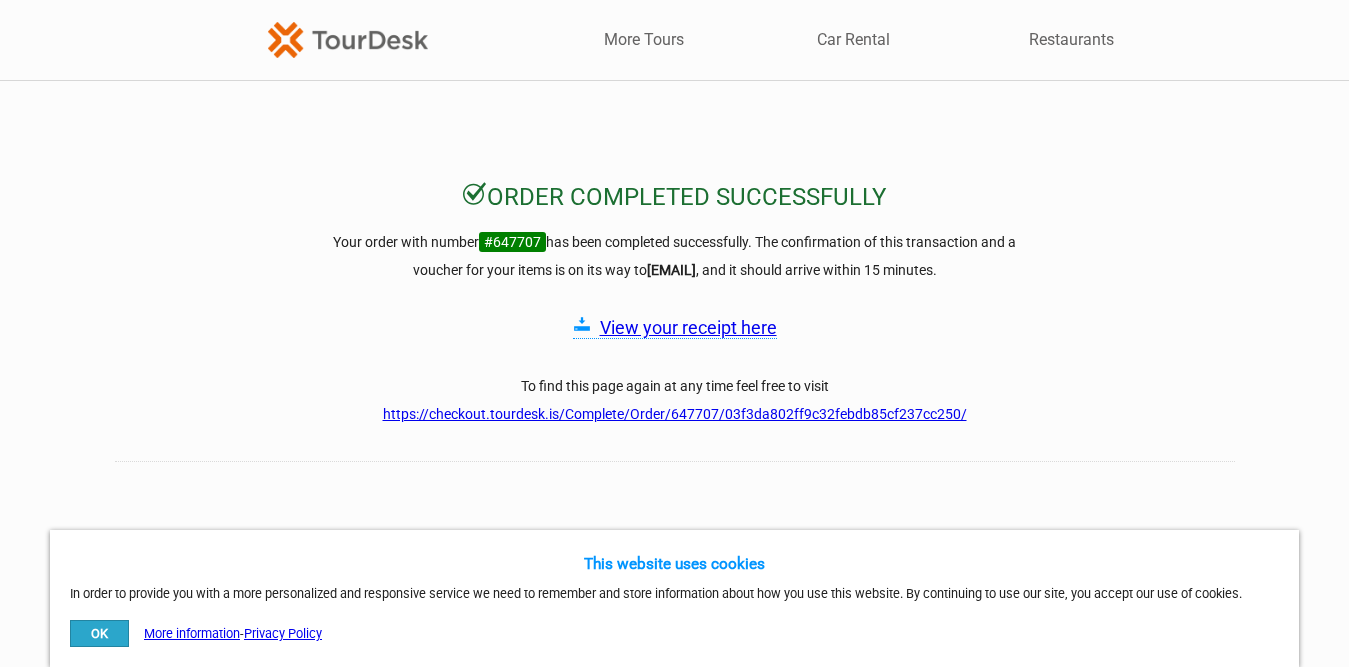 click at bounding box center (348, 39) 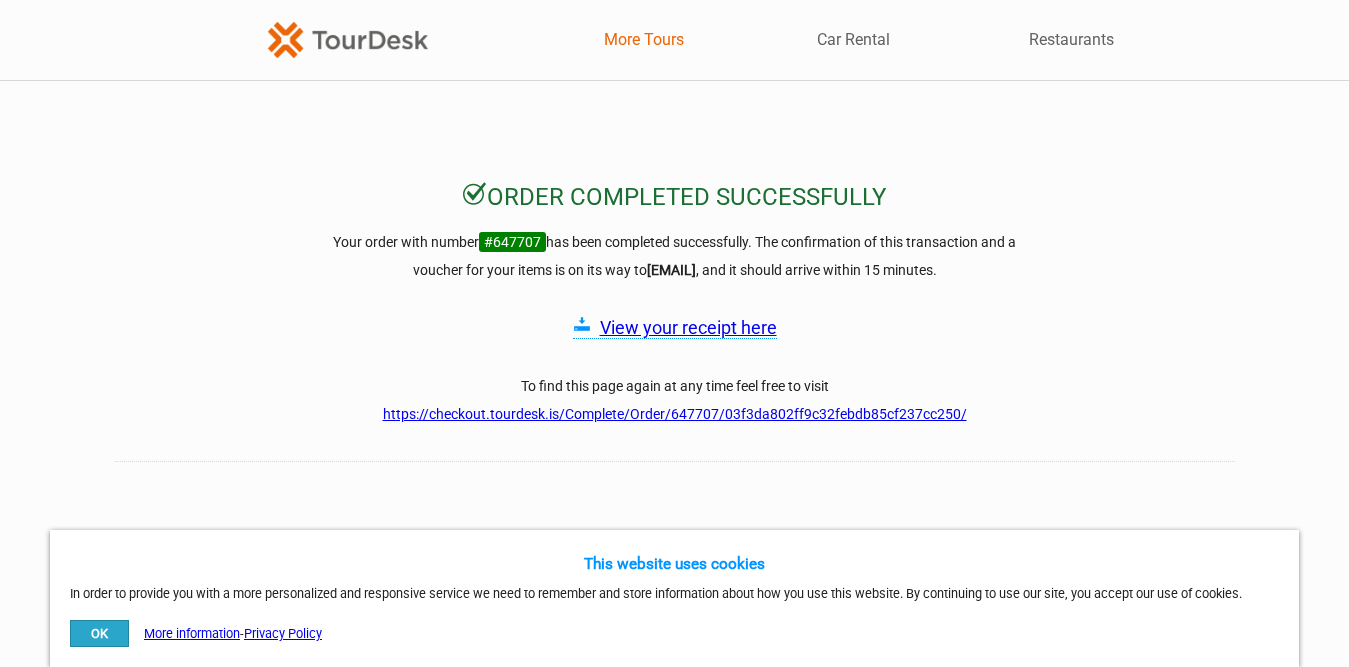 click on "More Tours" at bounding box center (644, 40) 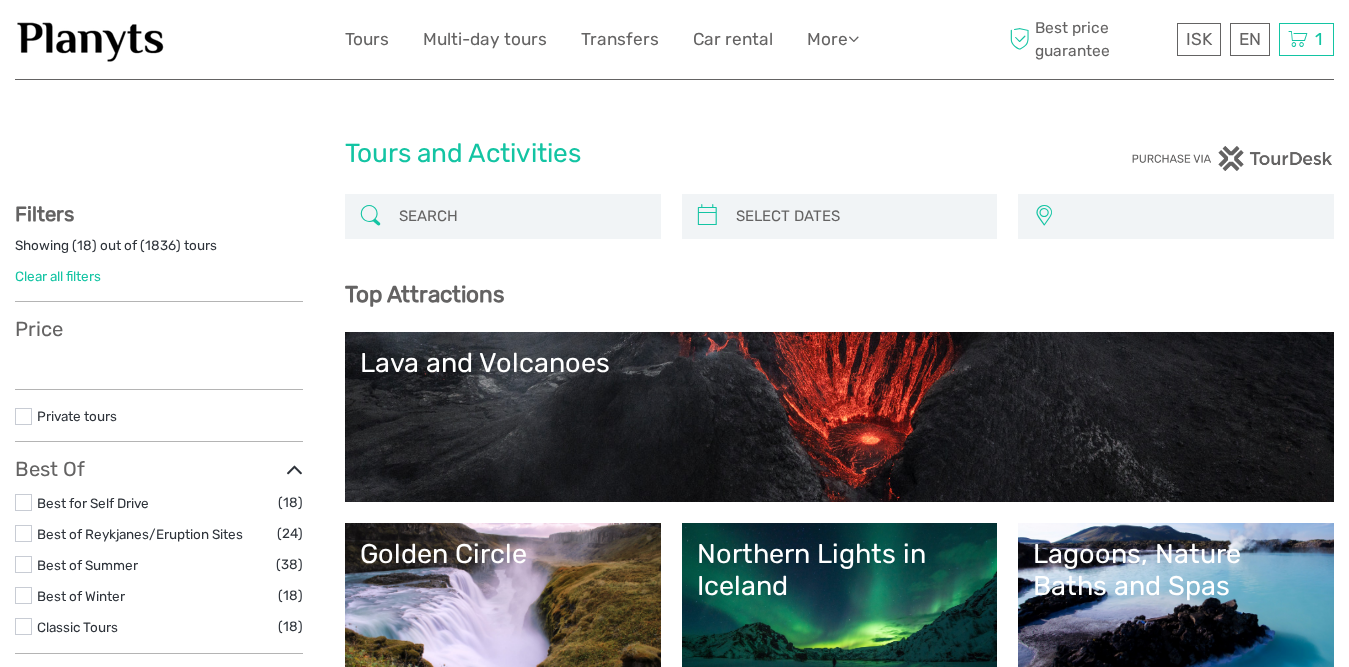 select 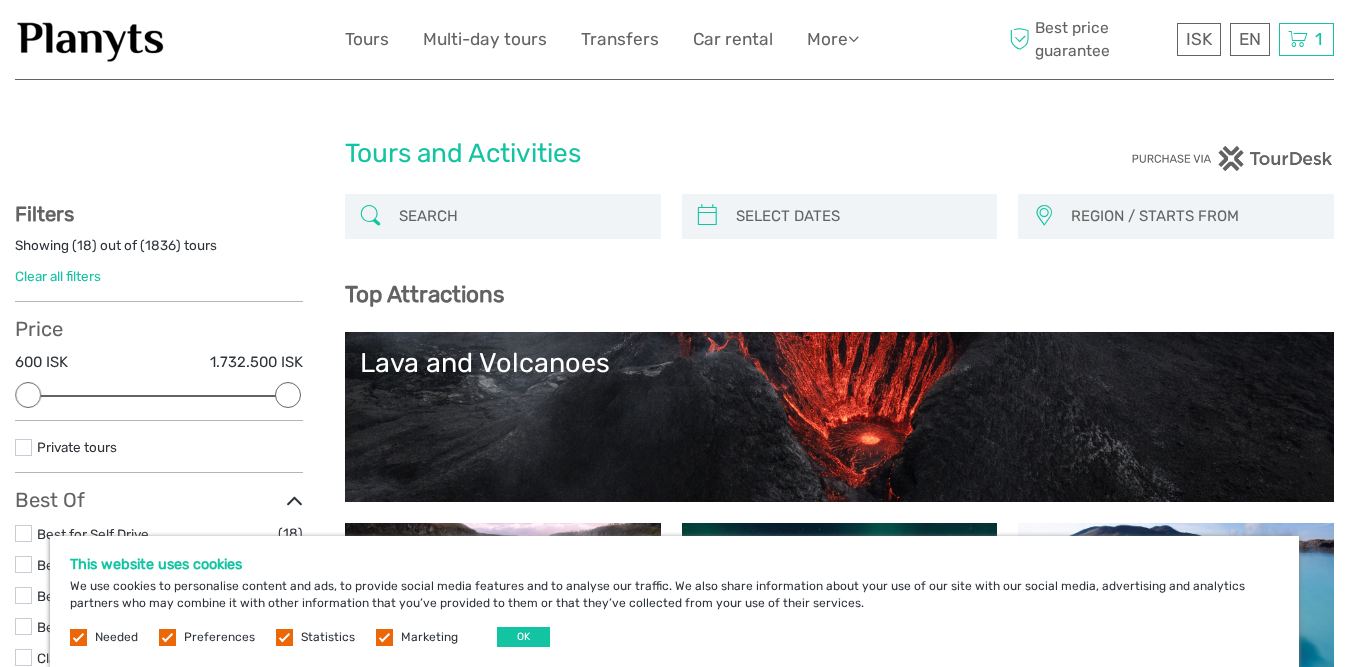scroll, scrollTop: 0, scrollLeft: 0, axis: both 